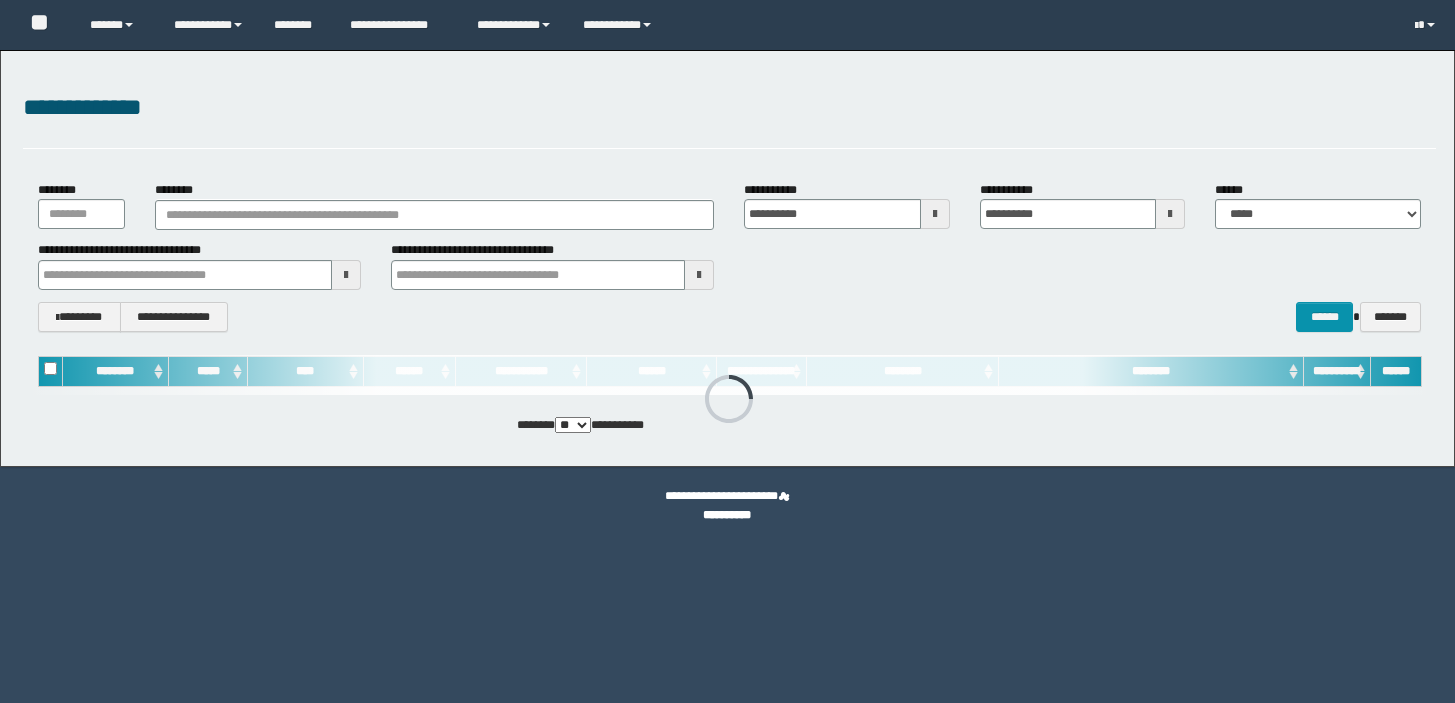 scroll, scrollTop: 0, scrollLeft: 0, axis: both 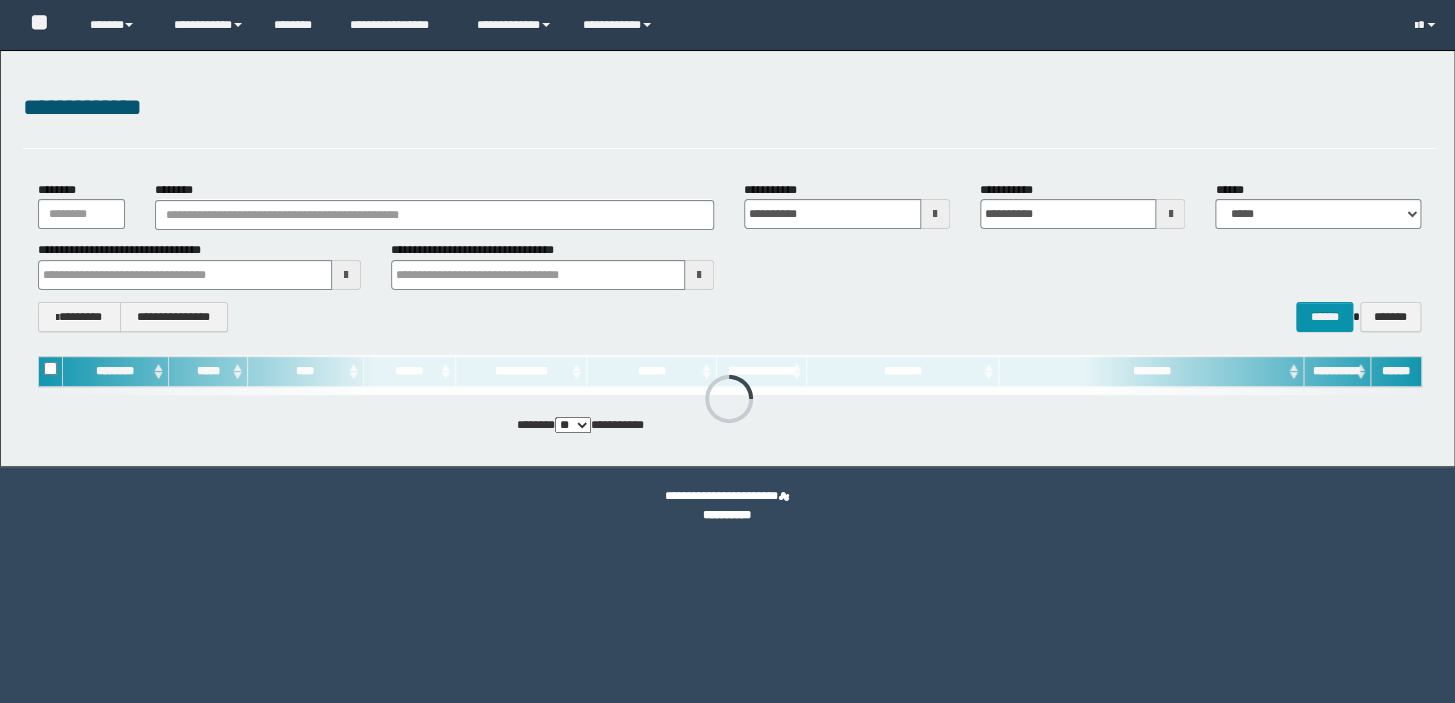 click on "**********" at bounding box center (729, 256) 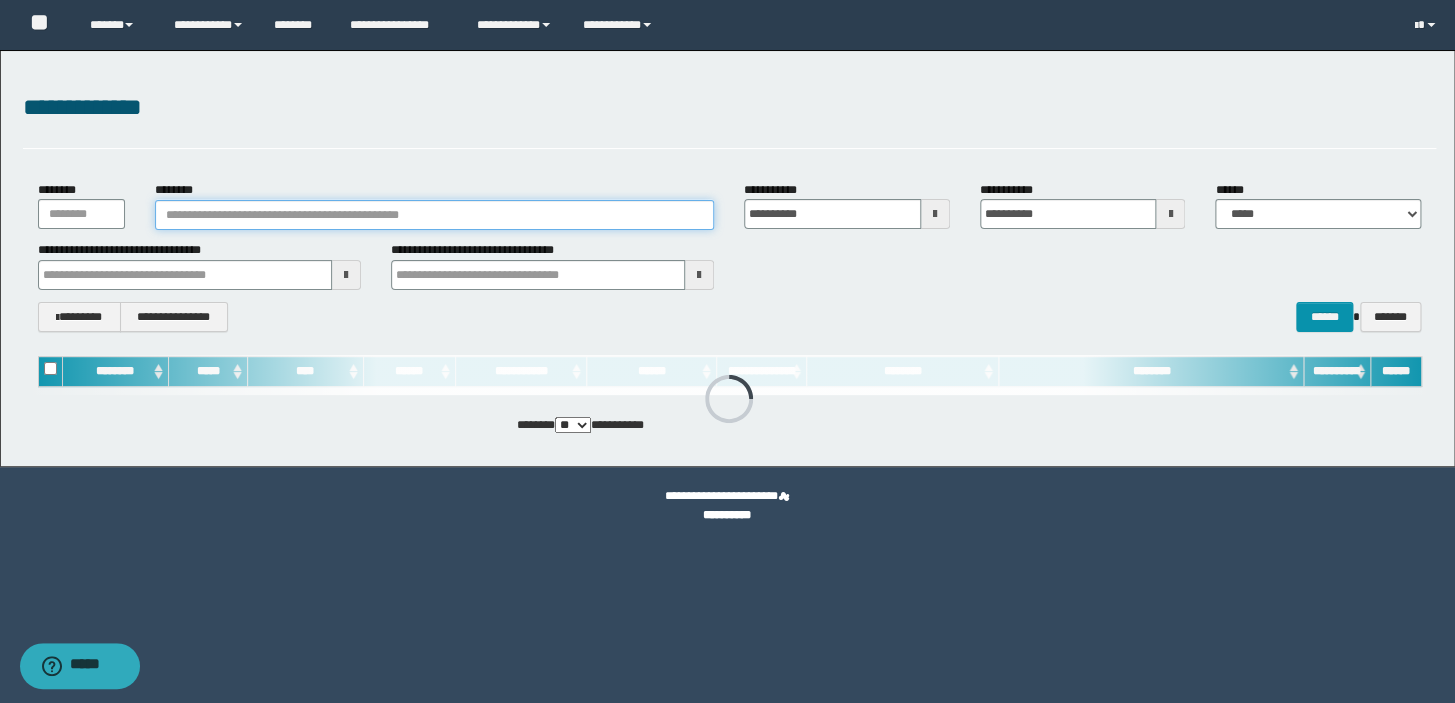 click on "********" at bounding box center (434, 215) 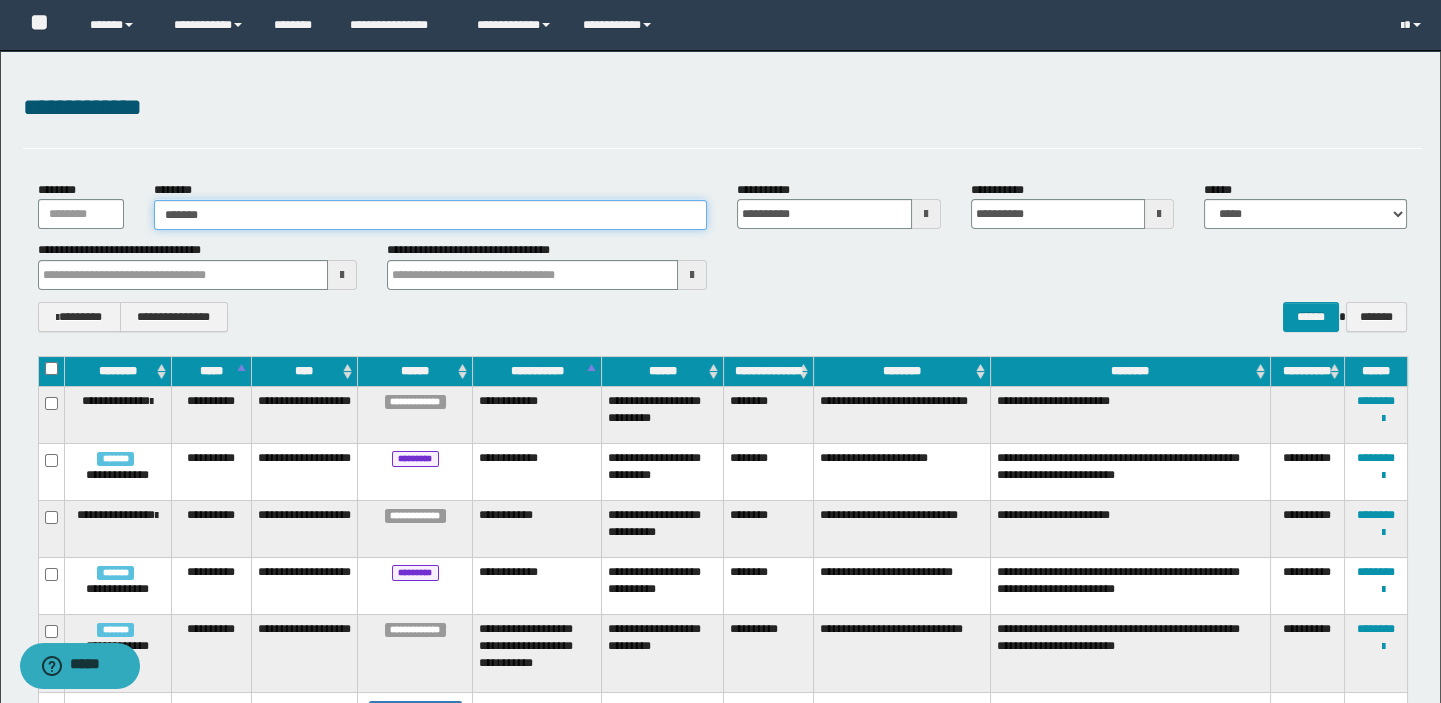 type on "********" 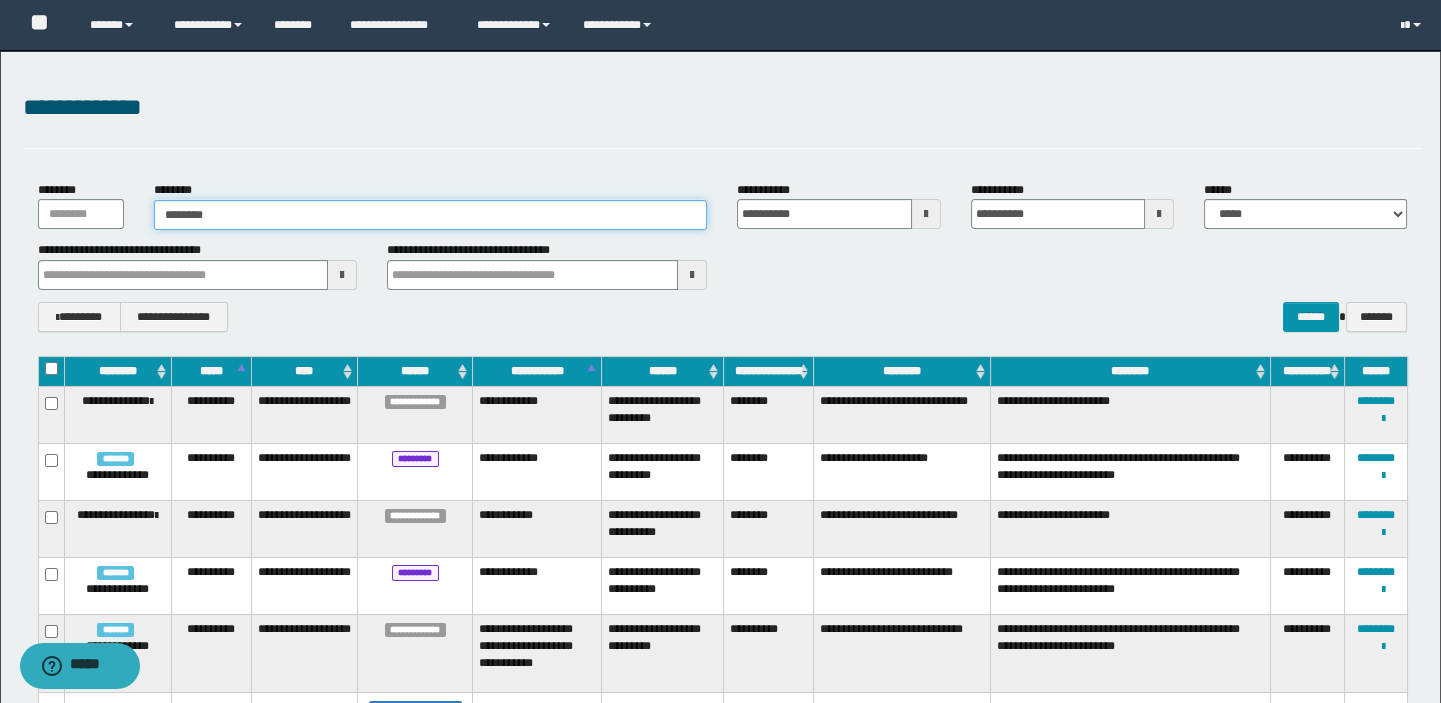 type on "********" 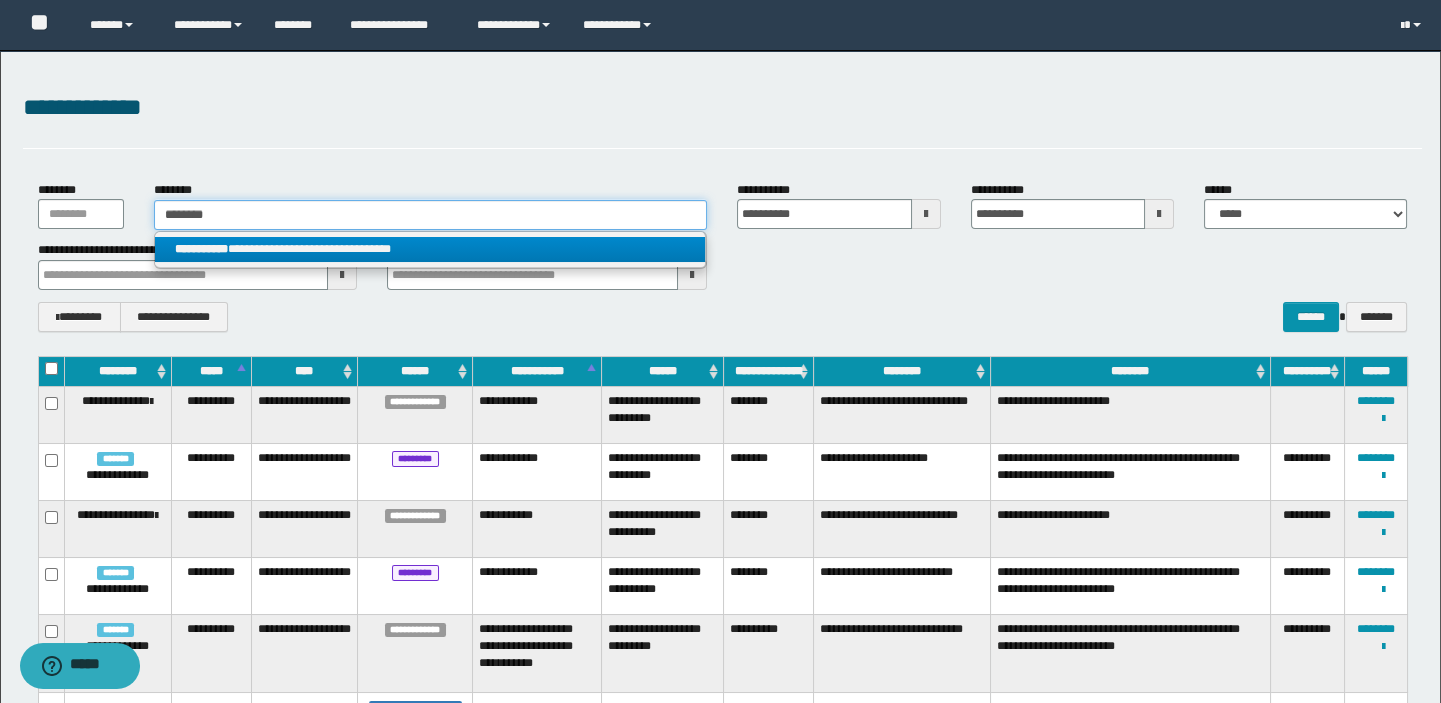type on "********" 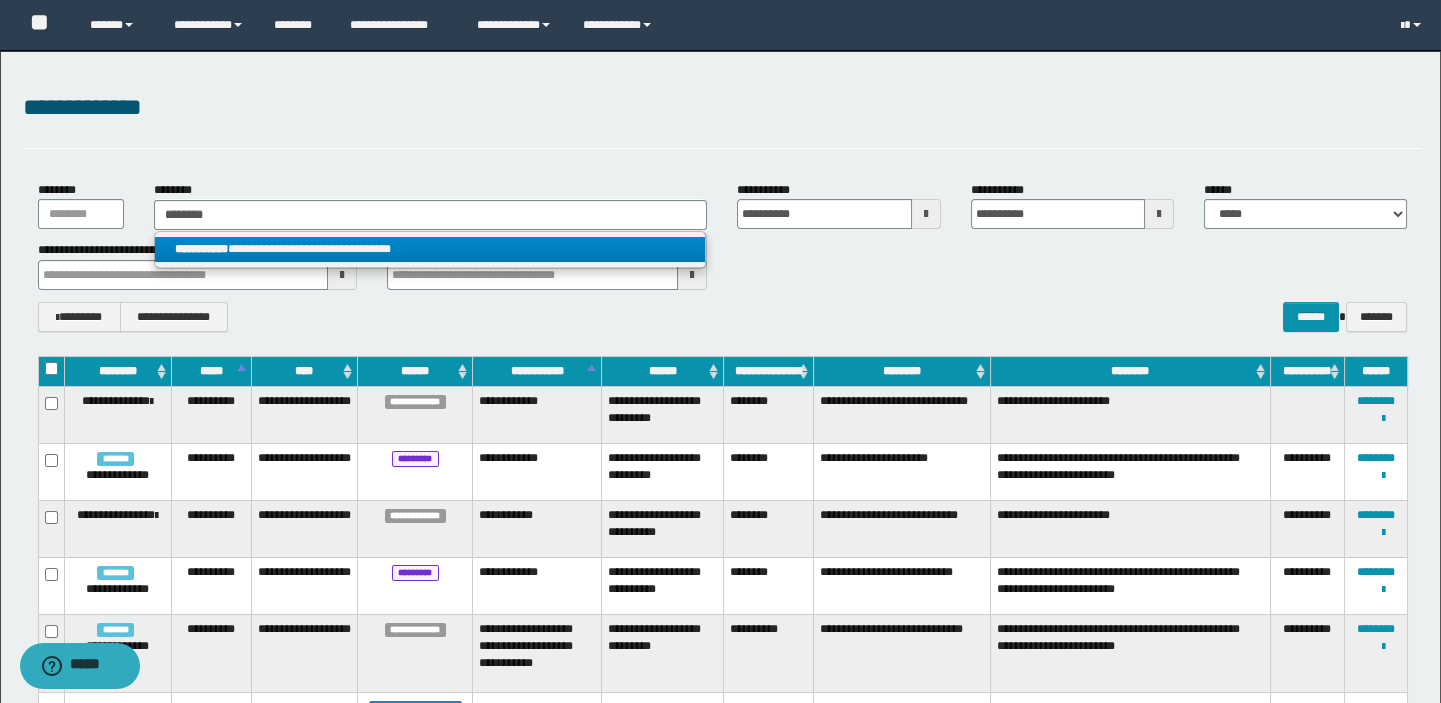 click on "**********" at bounding box center (430, 249) 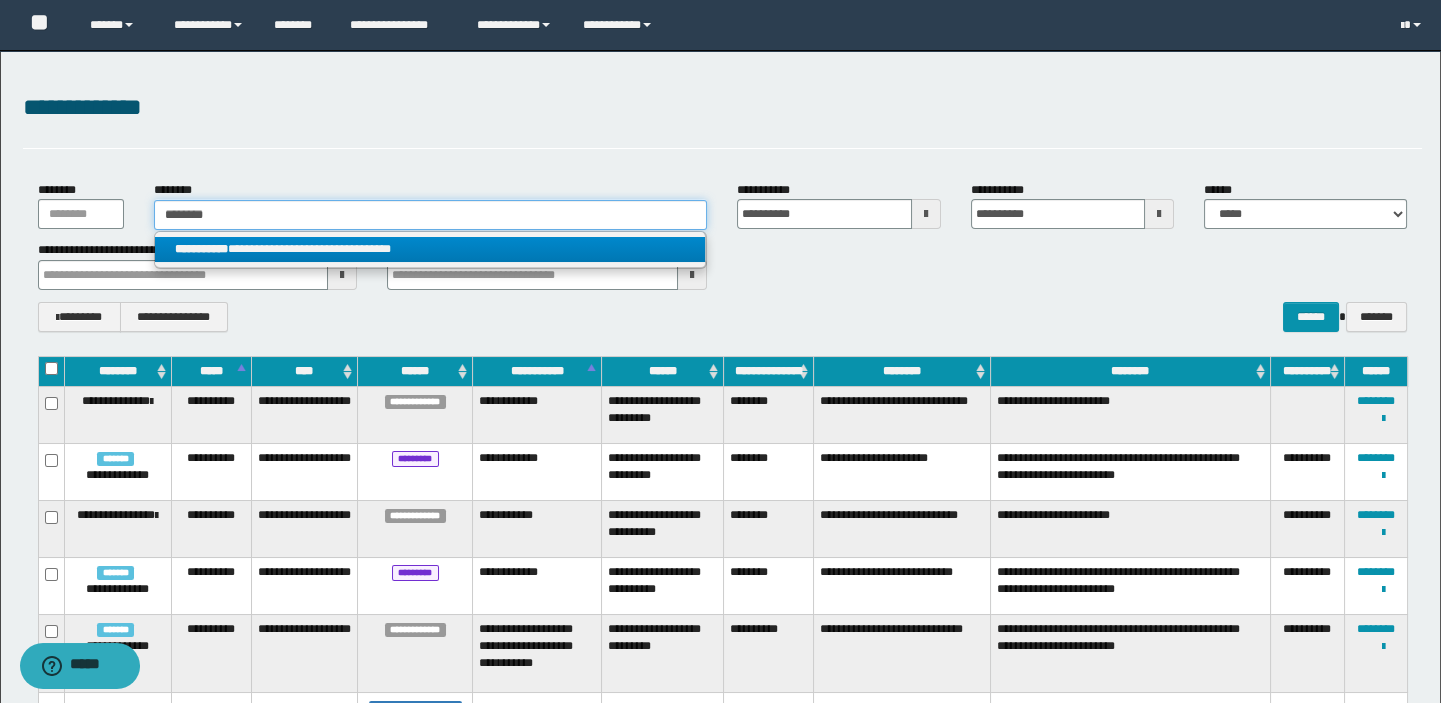 type 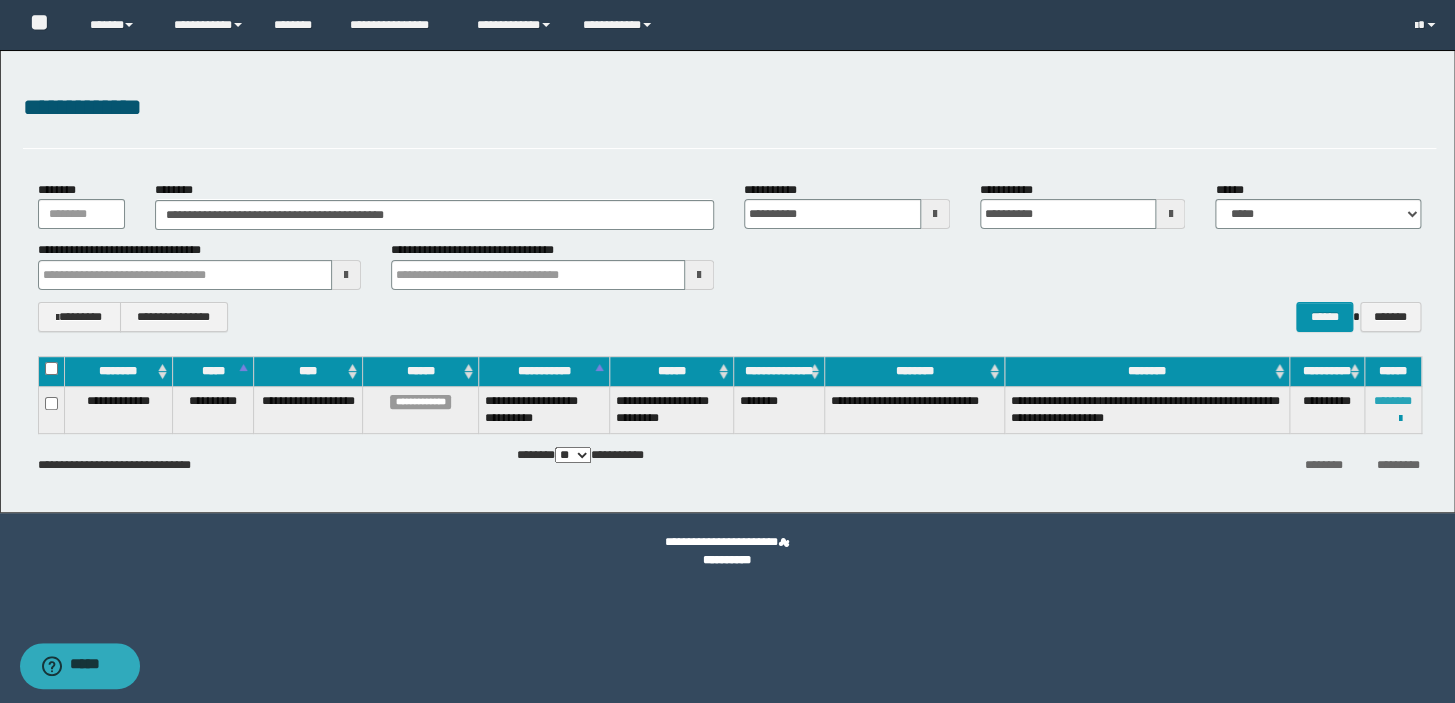 click on "********" at bounding box center [1393, 401] 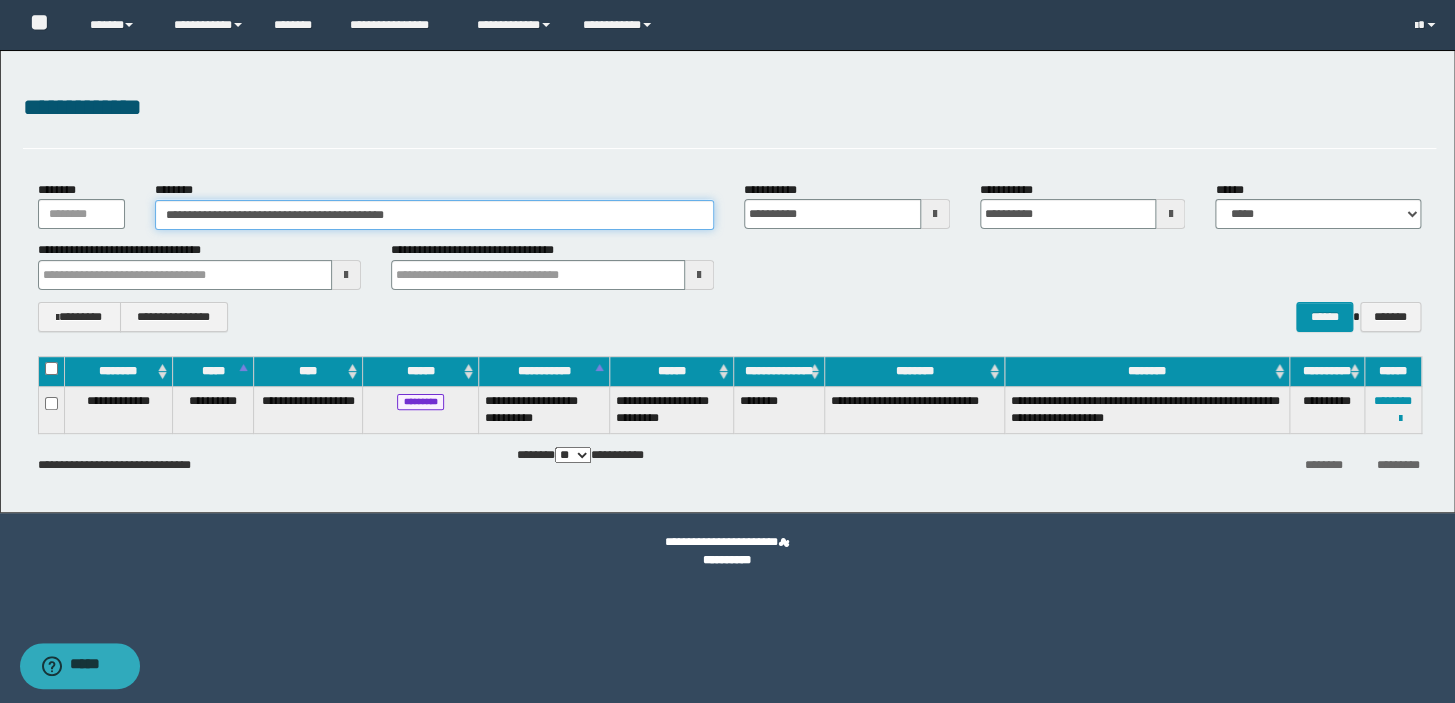 drag, startPoint x: 486, startPoint y: 211, endPoint x: 0, endPoint y: 221, distance: 486.10287 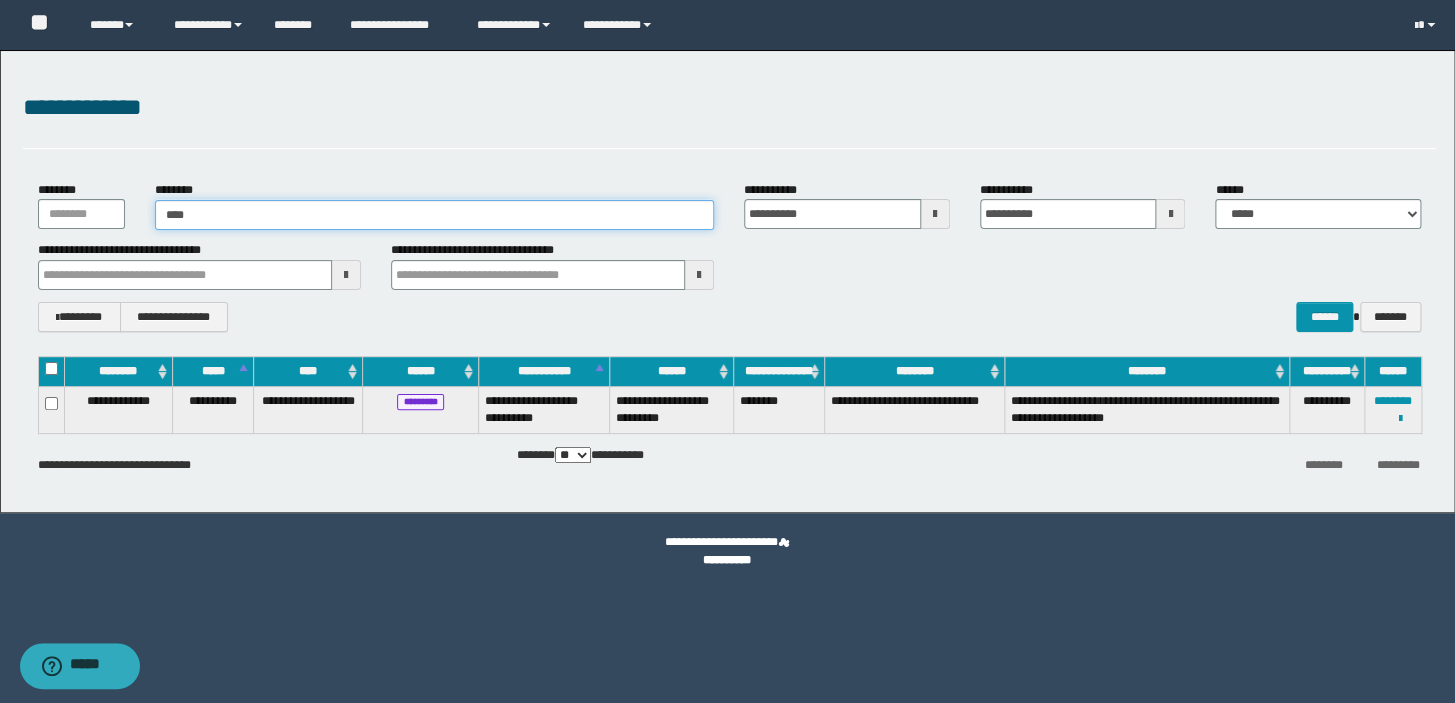 type on "*****" 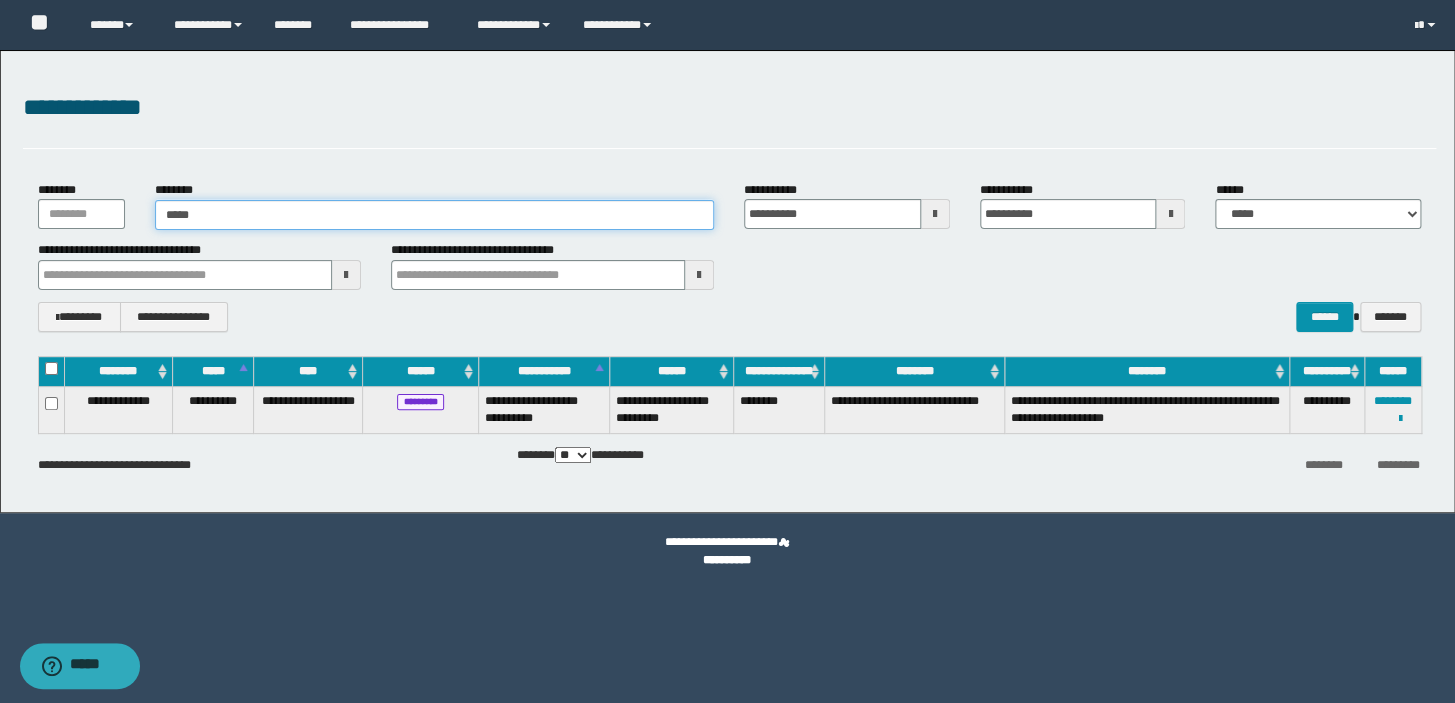 type on "*****" 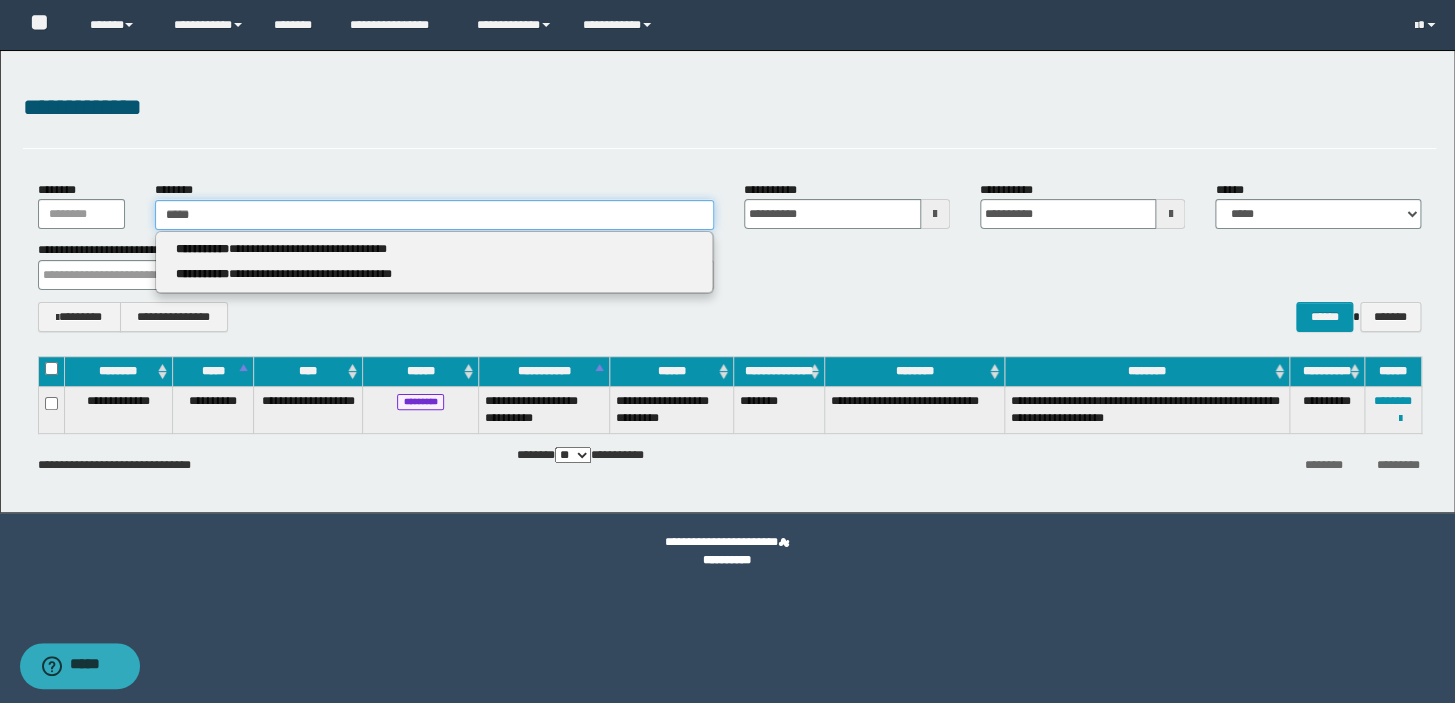 type 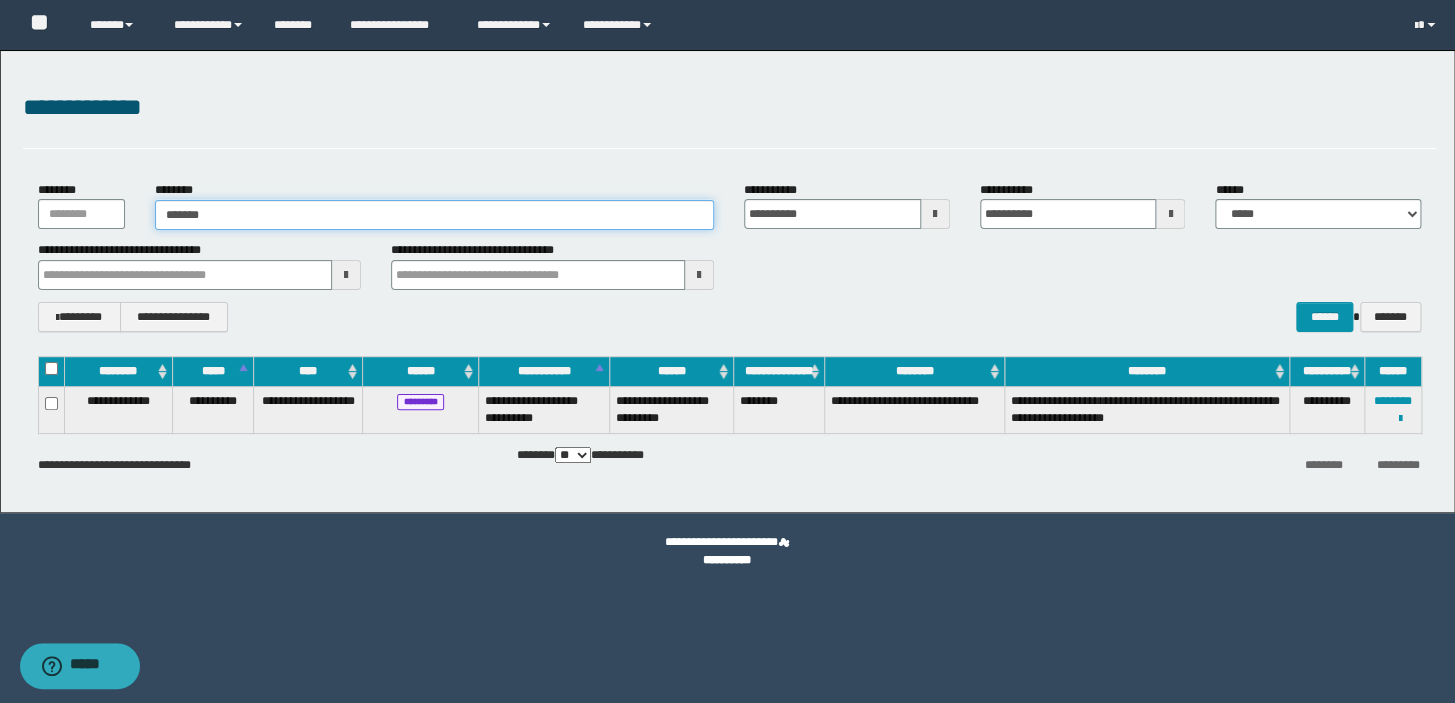 type on "********" 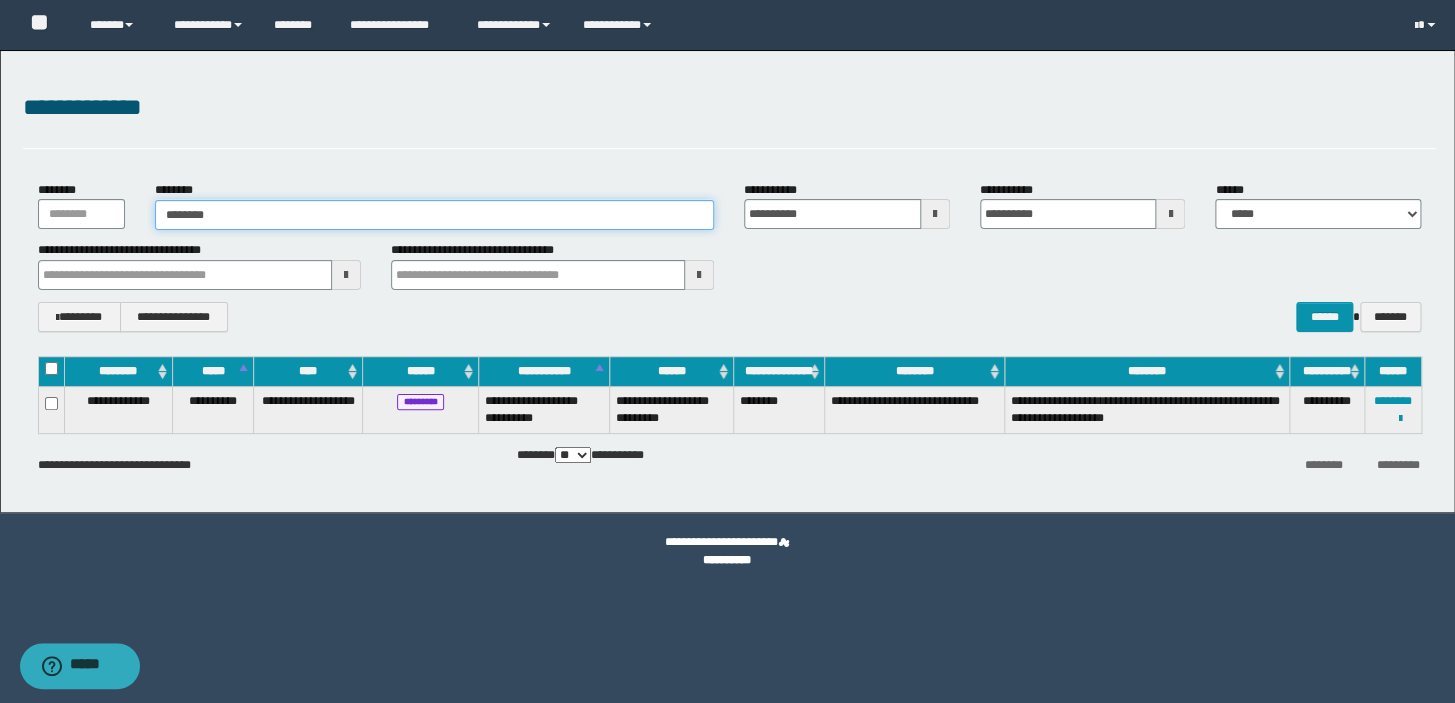 type on "********" 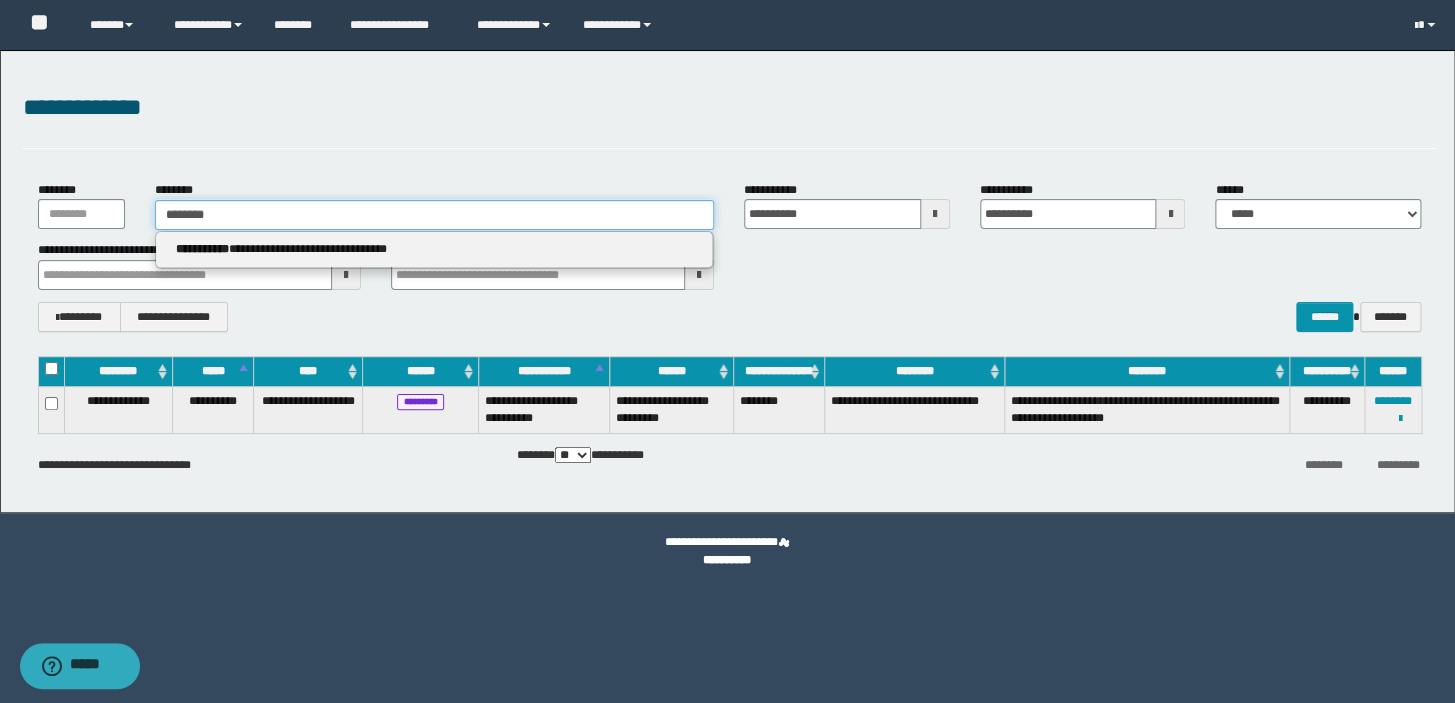 type on "********" 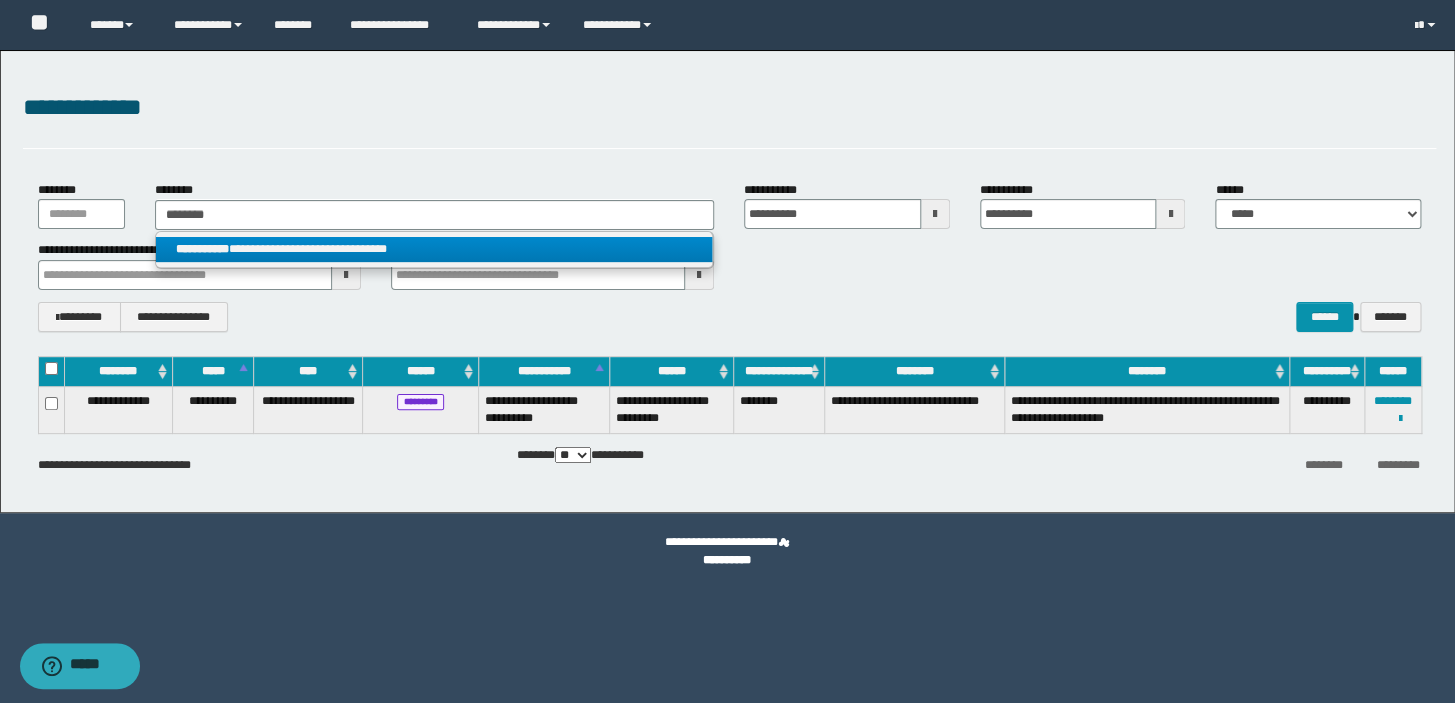 click on "**********" at bounding box center (434, 249) 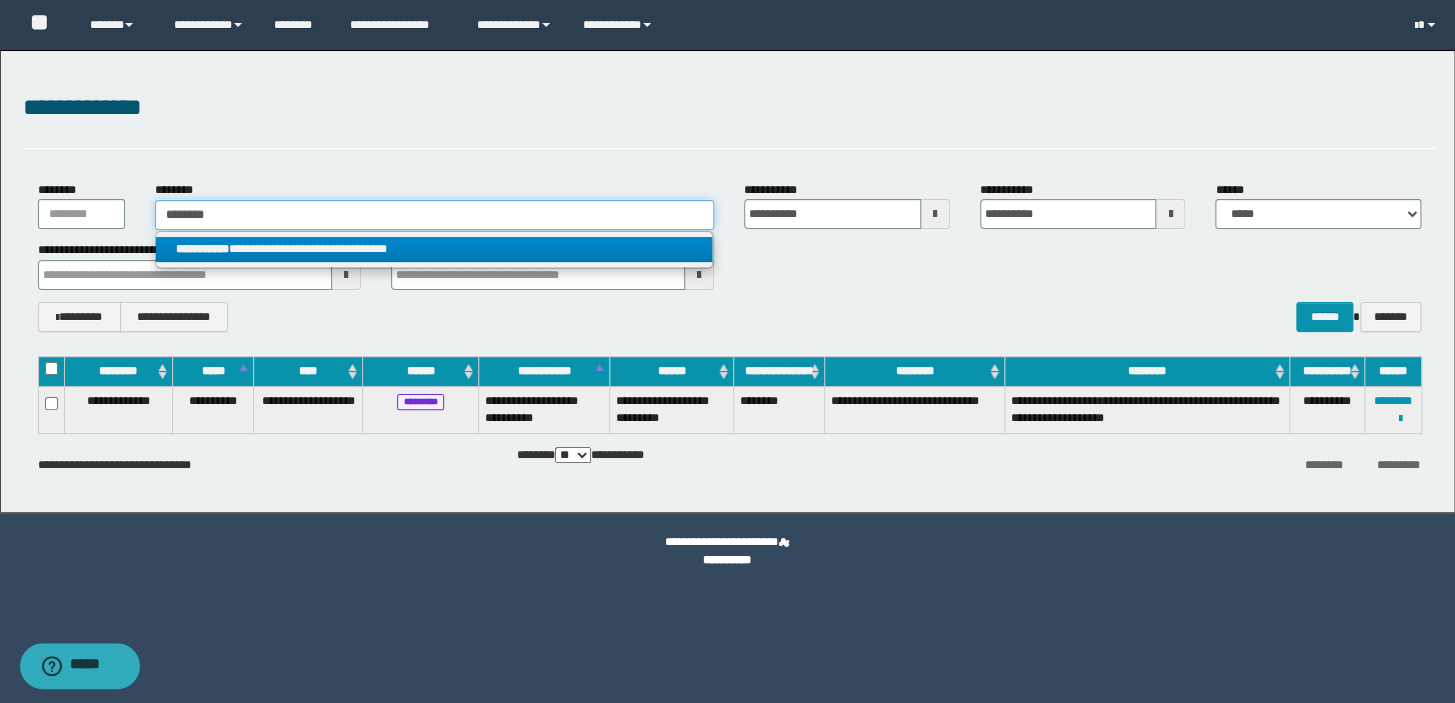 type 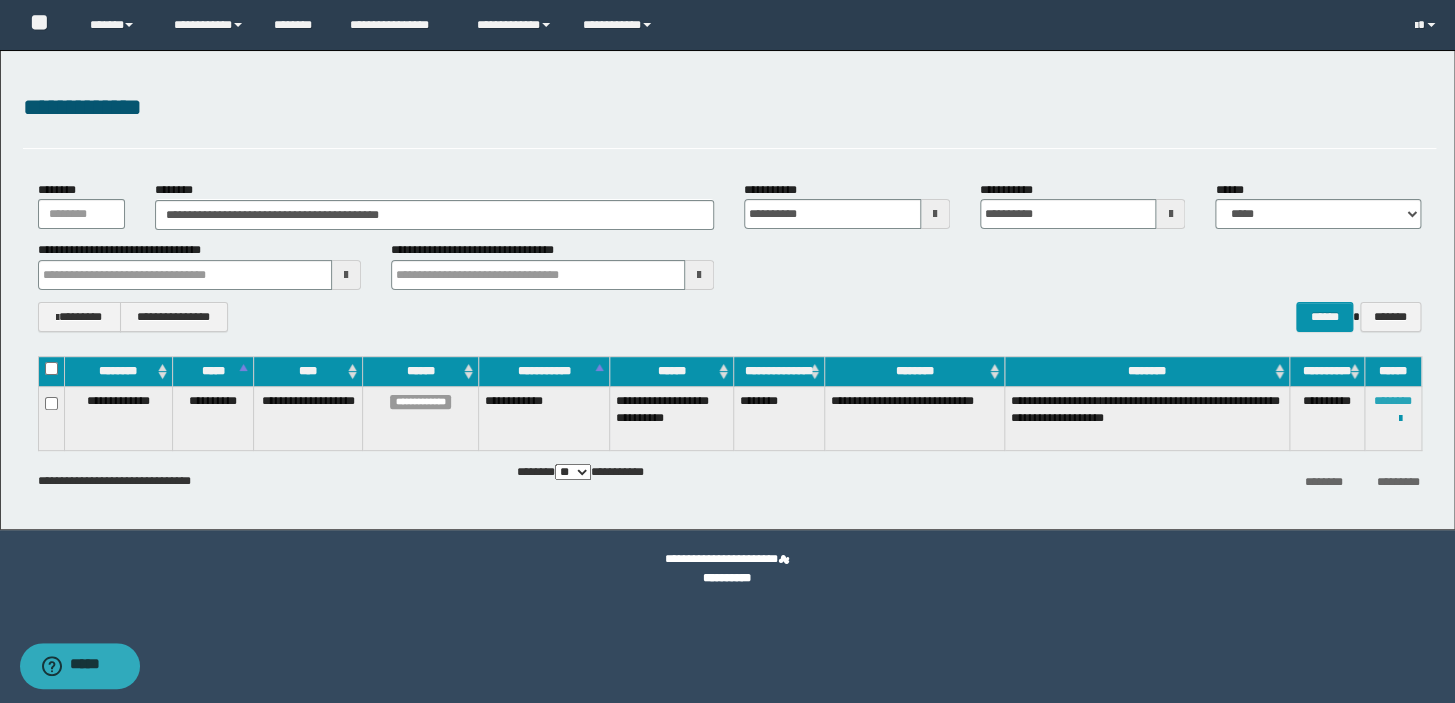 click on "********" at bounding box center (1393, 401) 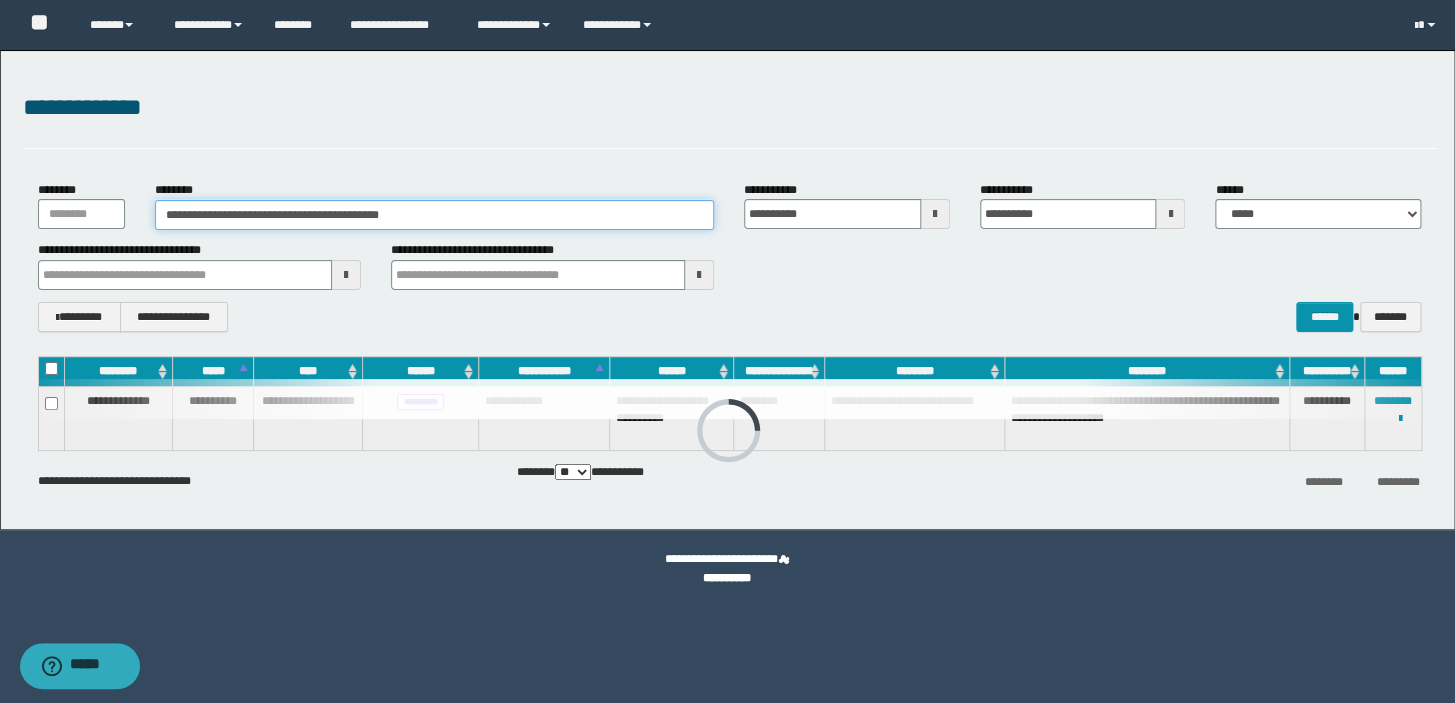 drag, startPoint x: 463, startPoint y: 225, endPoint x: 0, endPoint y: 240, distance: 463.24292 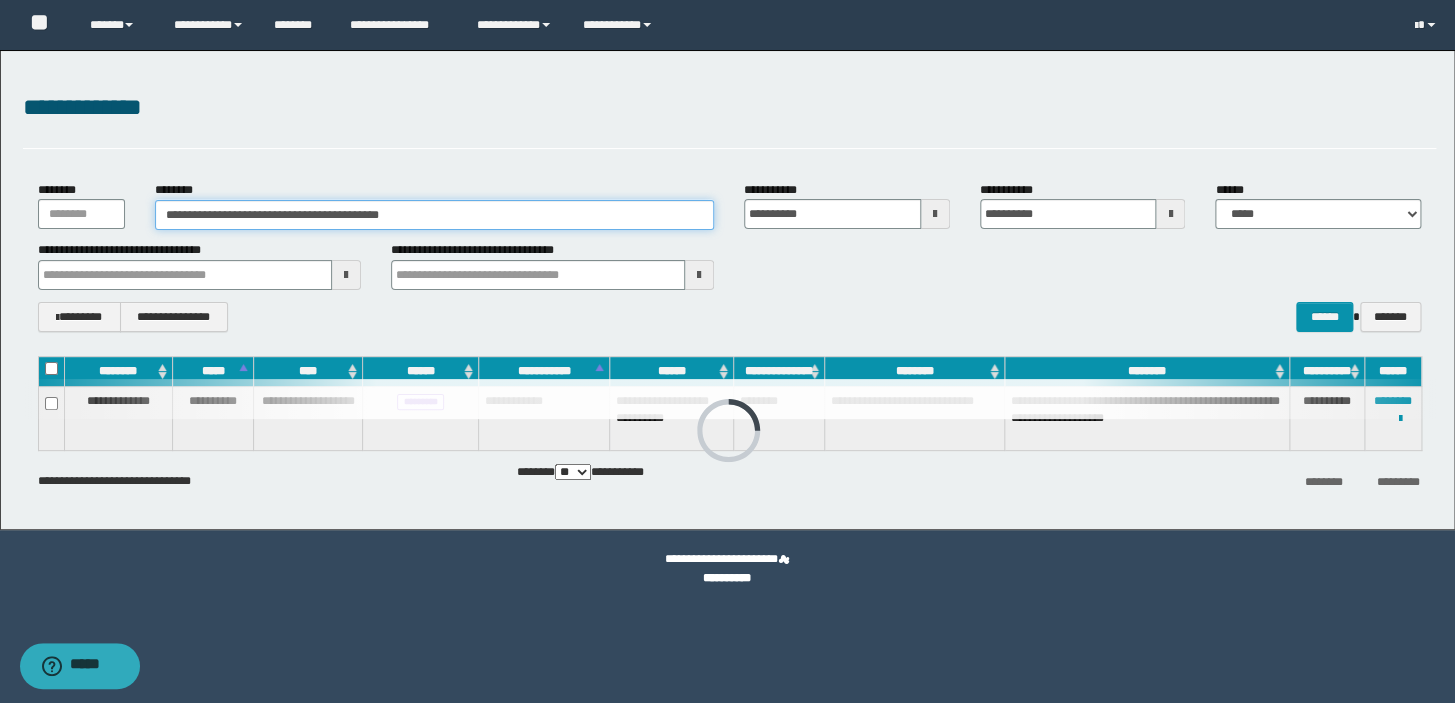 click on "**********" at bounding box center [727, 290] 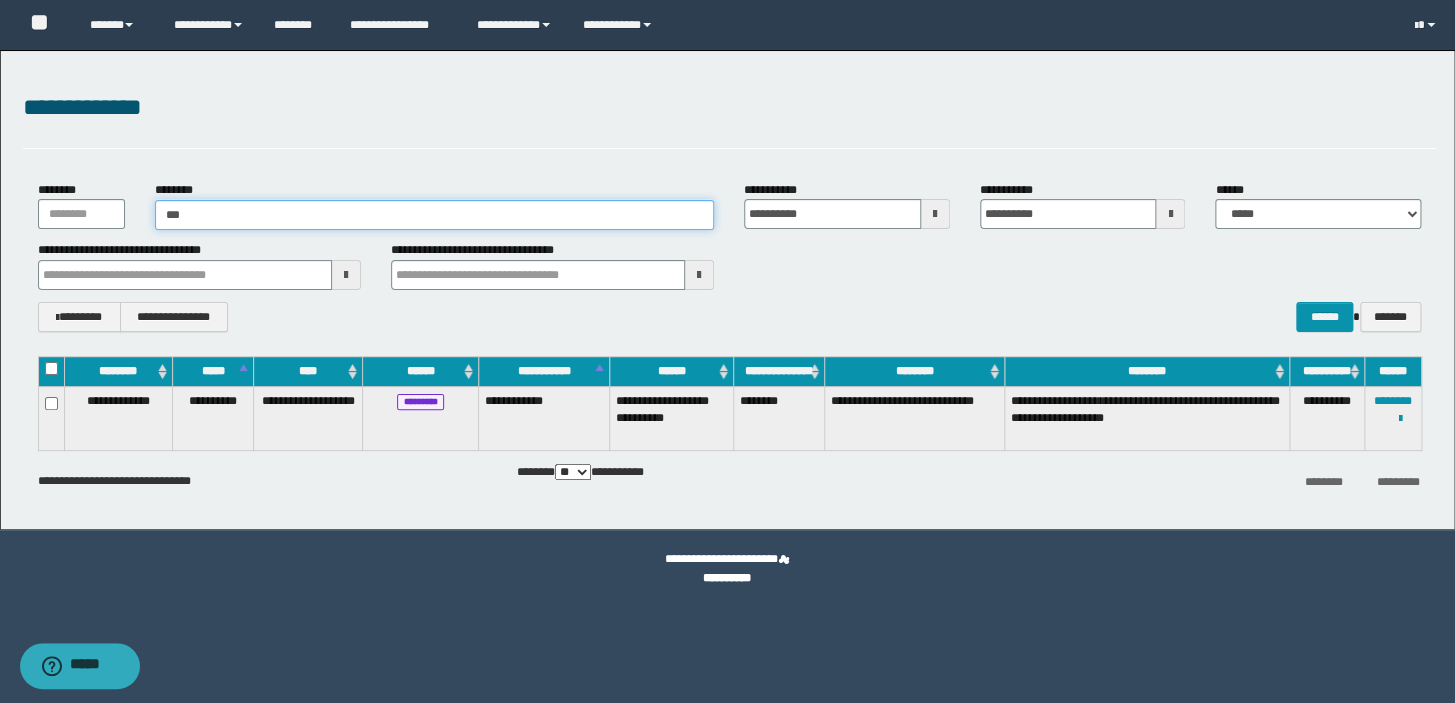 type on "****" 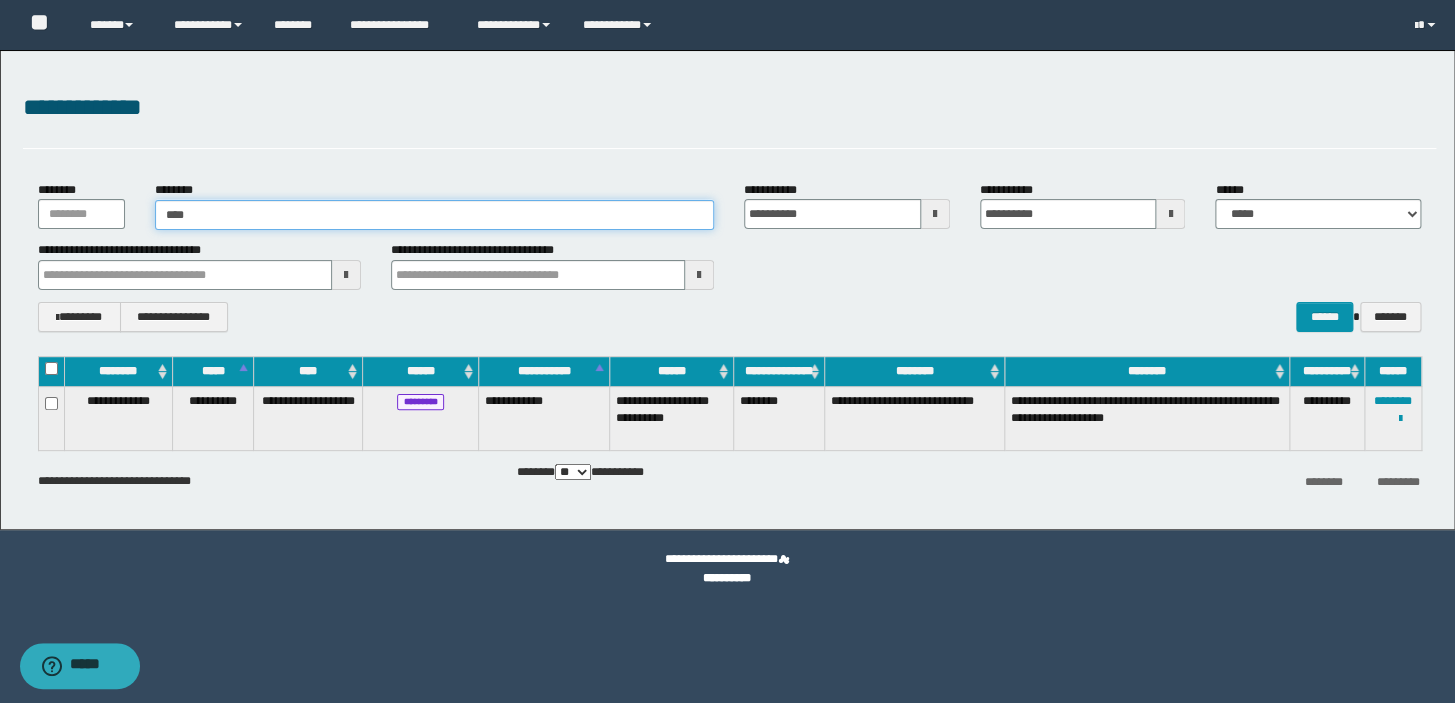 type on "****" 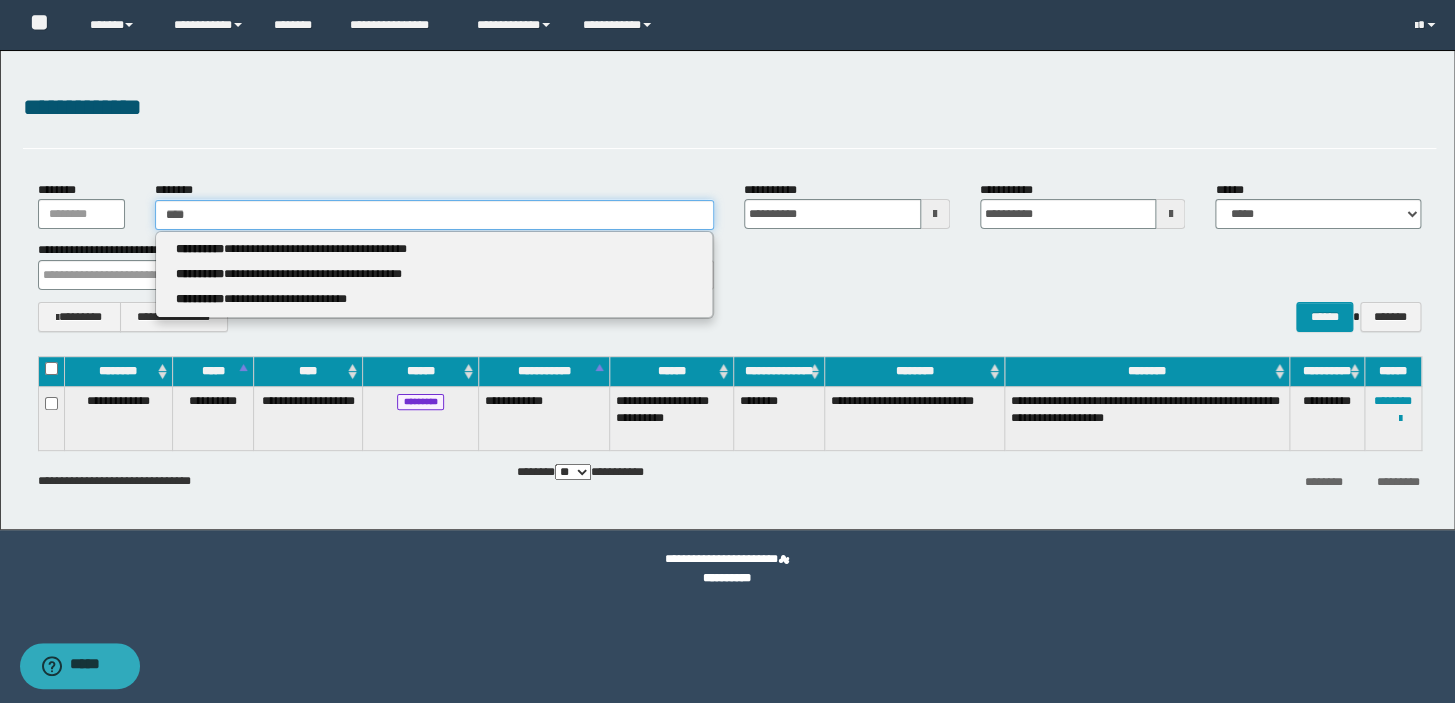 type 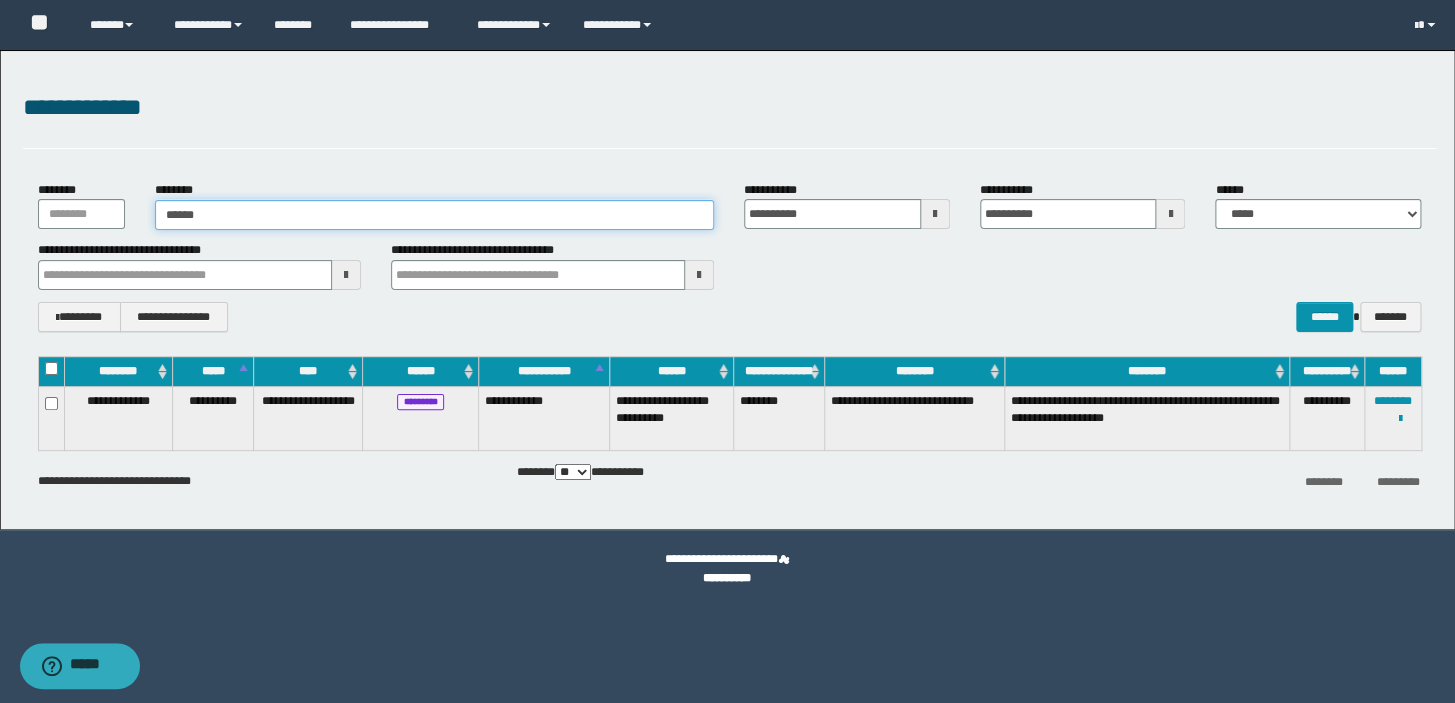 type on "*******" 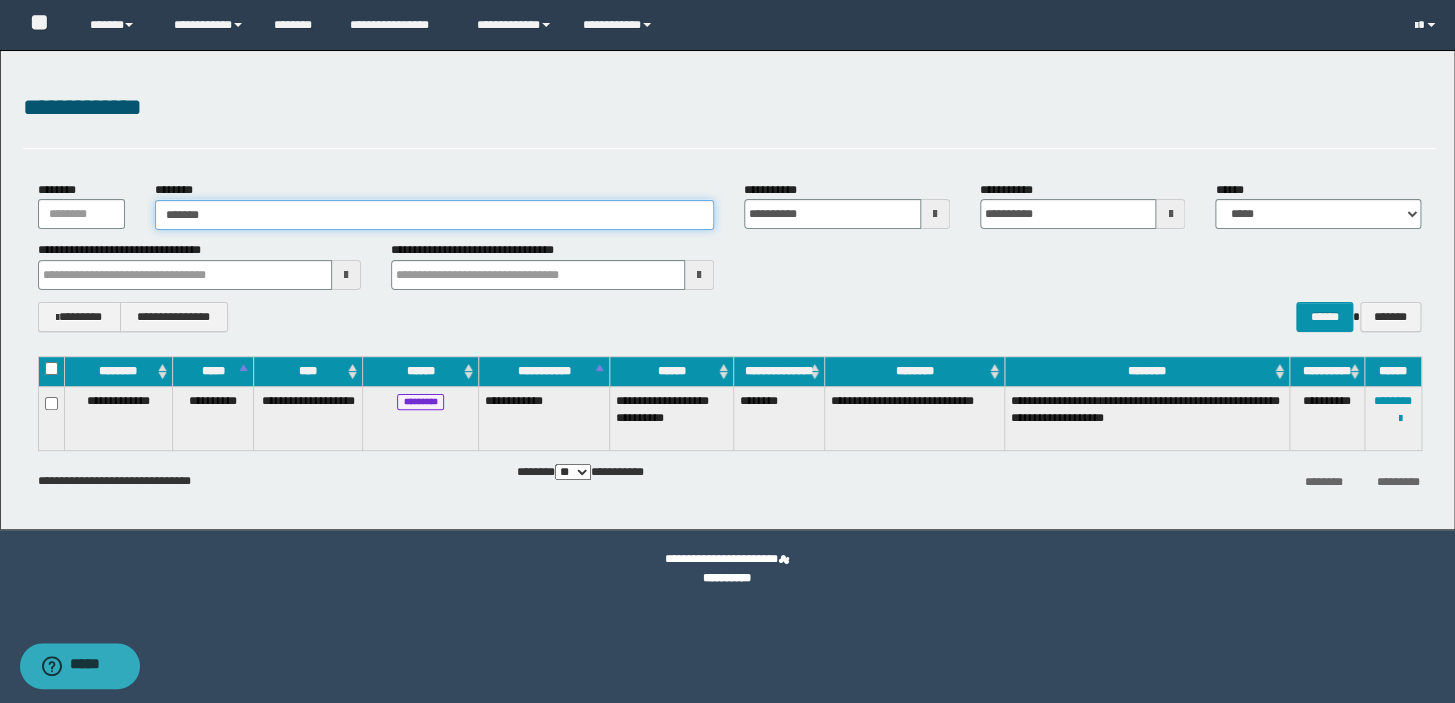 type on "*******" 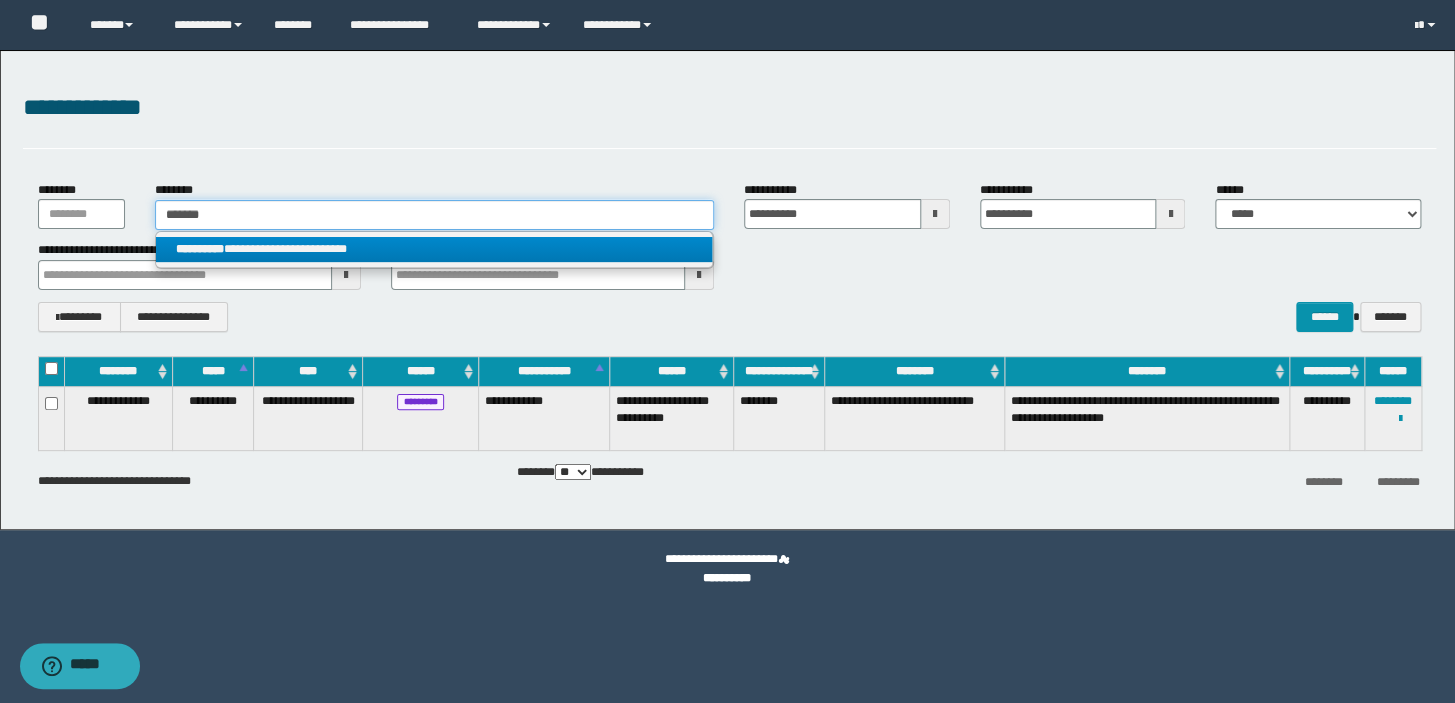 type on "*******" 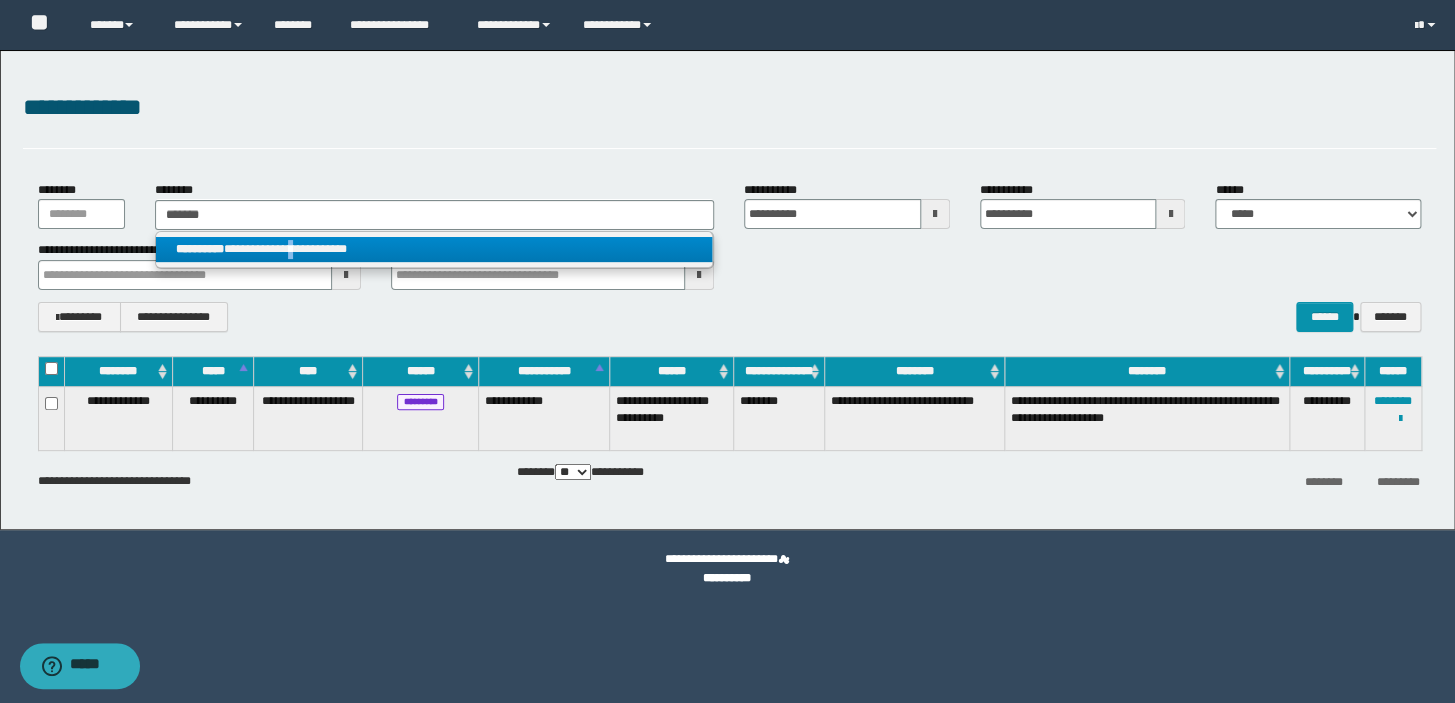 click on "**********" at bounding box center [434, 249] 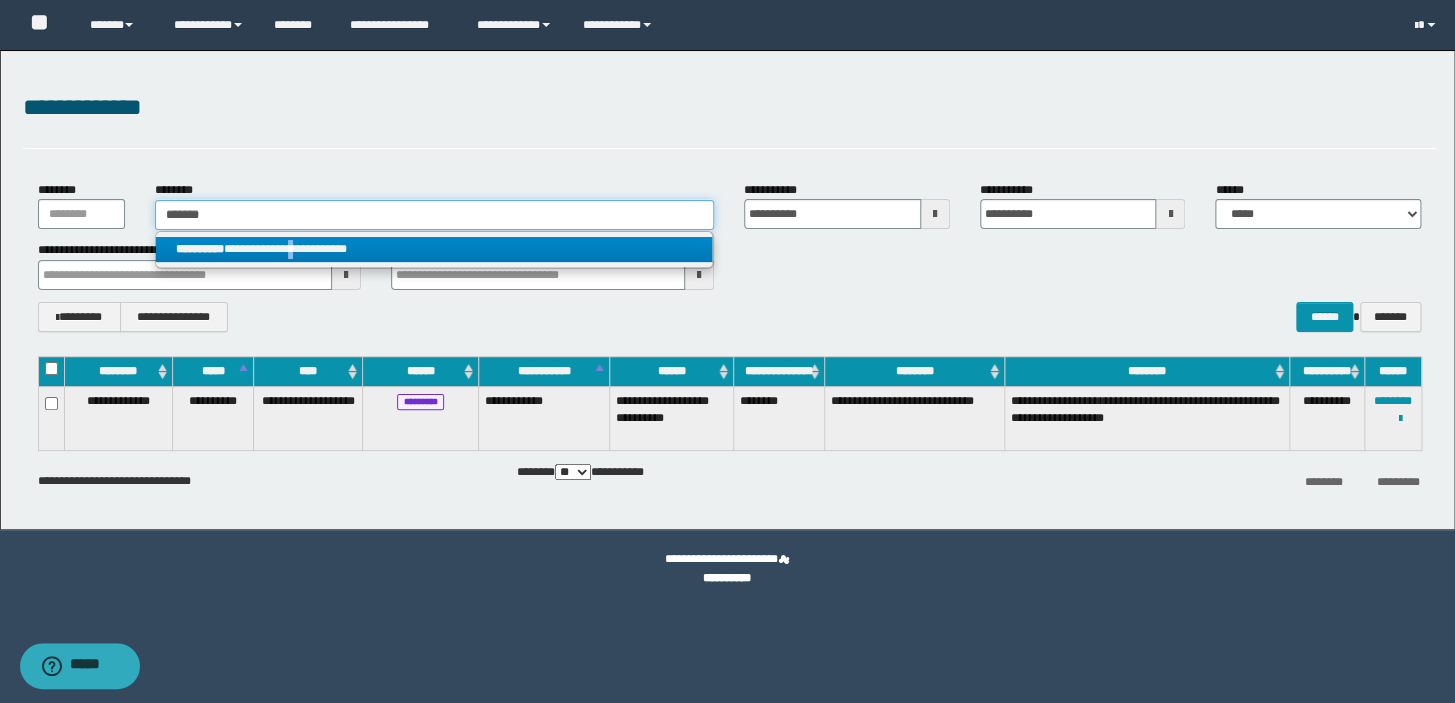 type 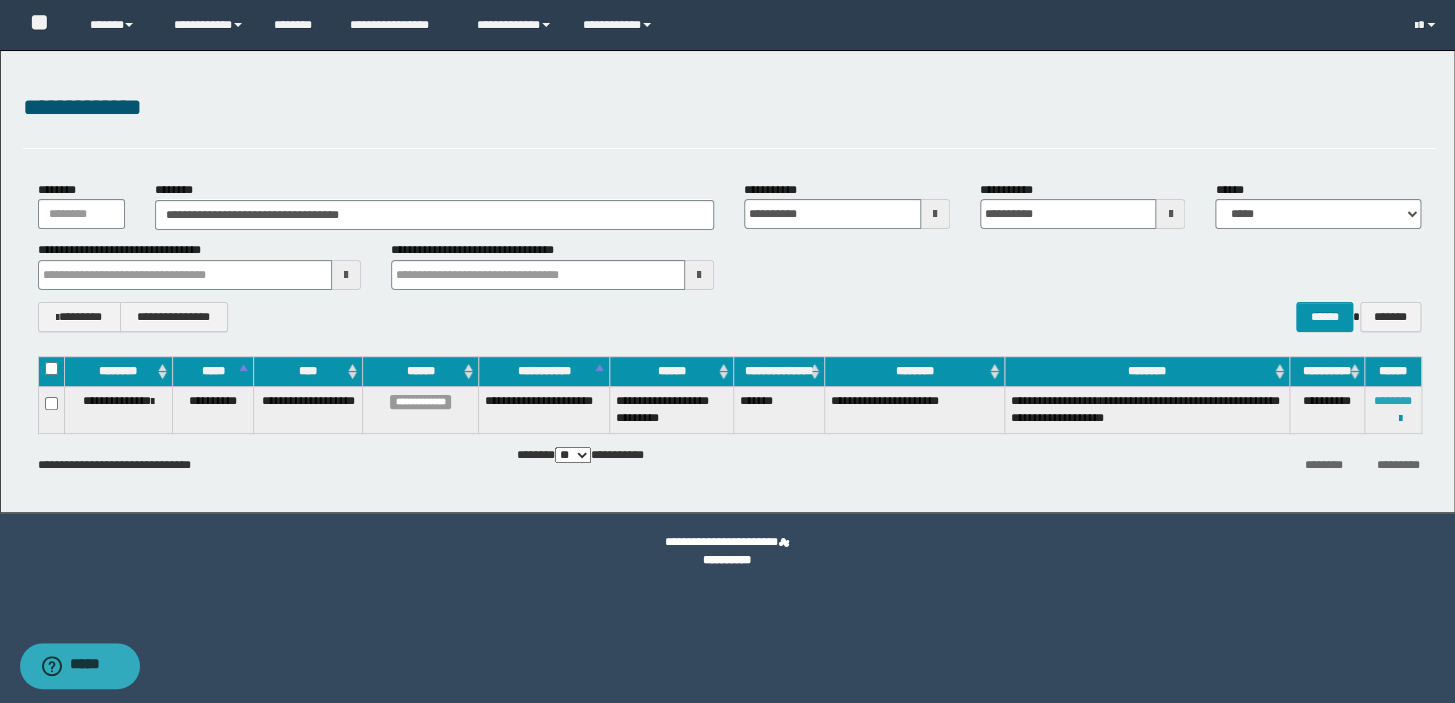 click on "********" at bounding box center [1393, 401] 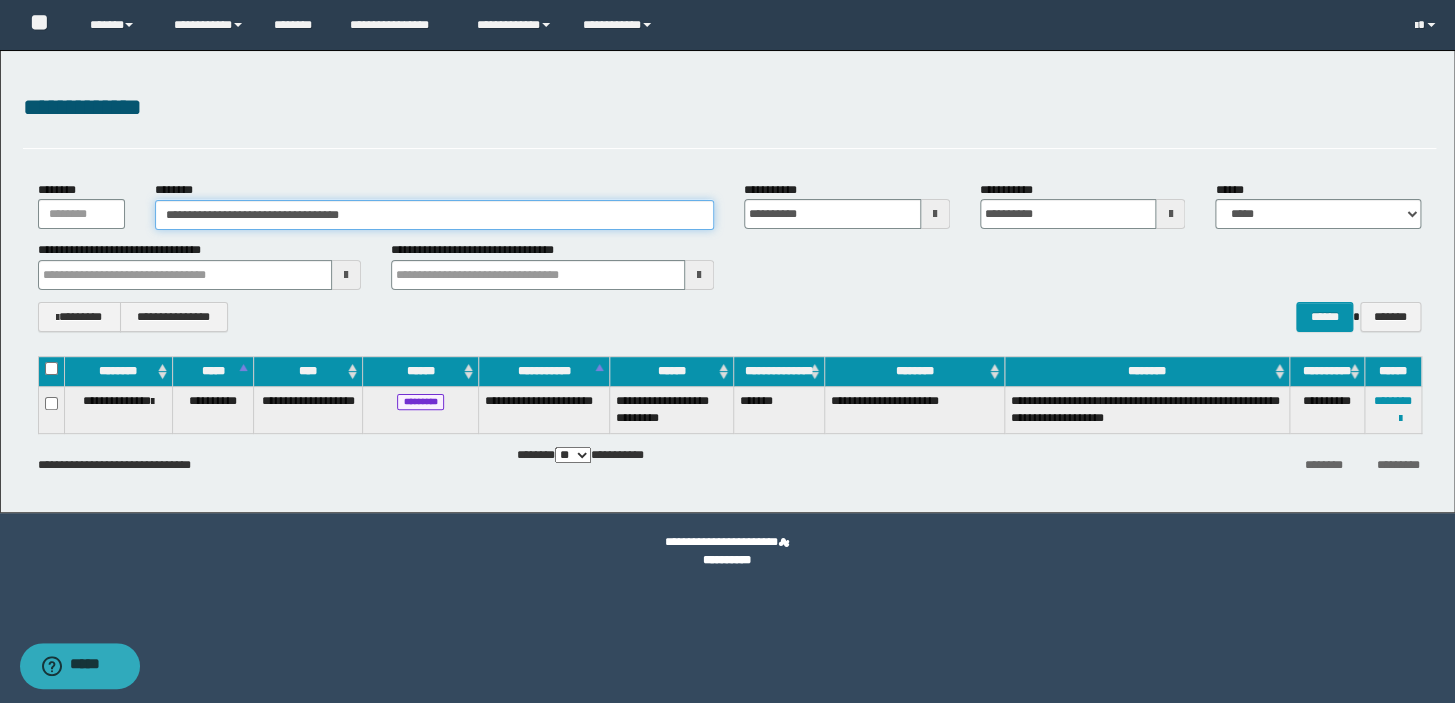drag, startPoint x: 398, startPoint y: 227, endPoint x: 400, endPoint y: 216, distance: 11.18034 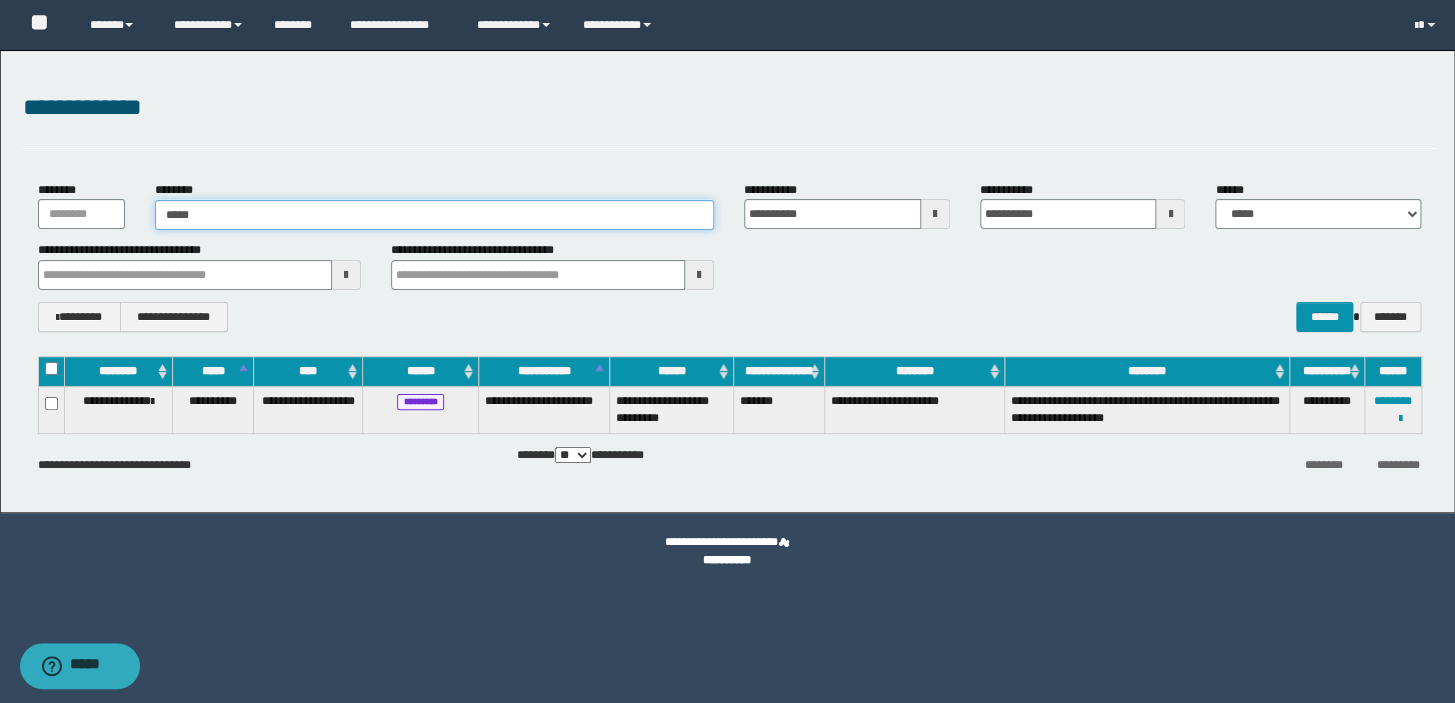type on "******" 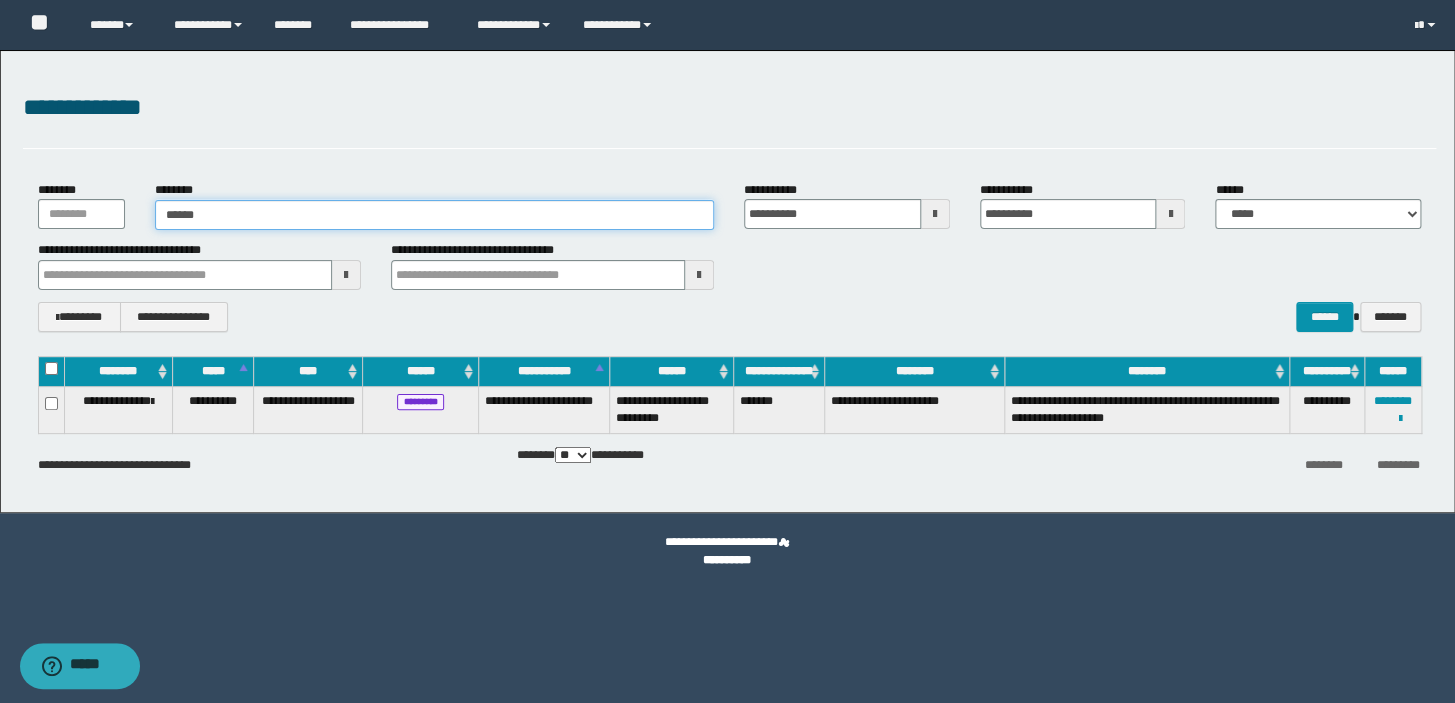 type on "******" 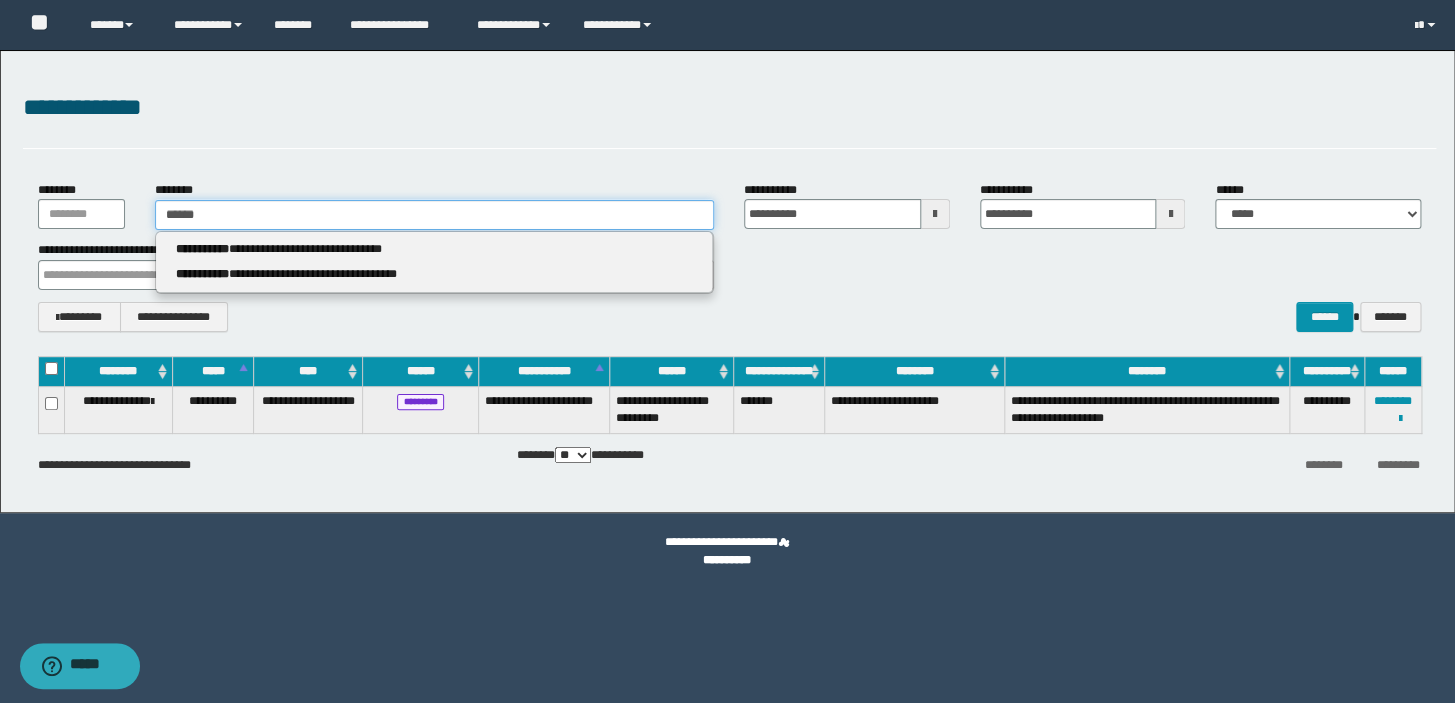 type 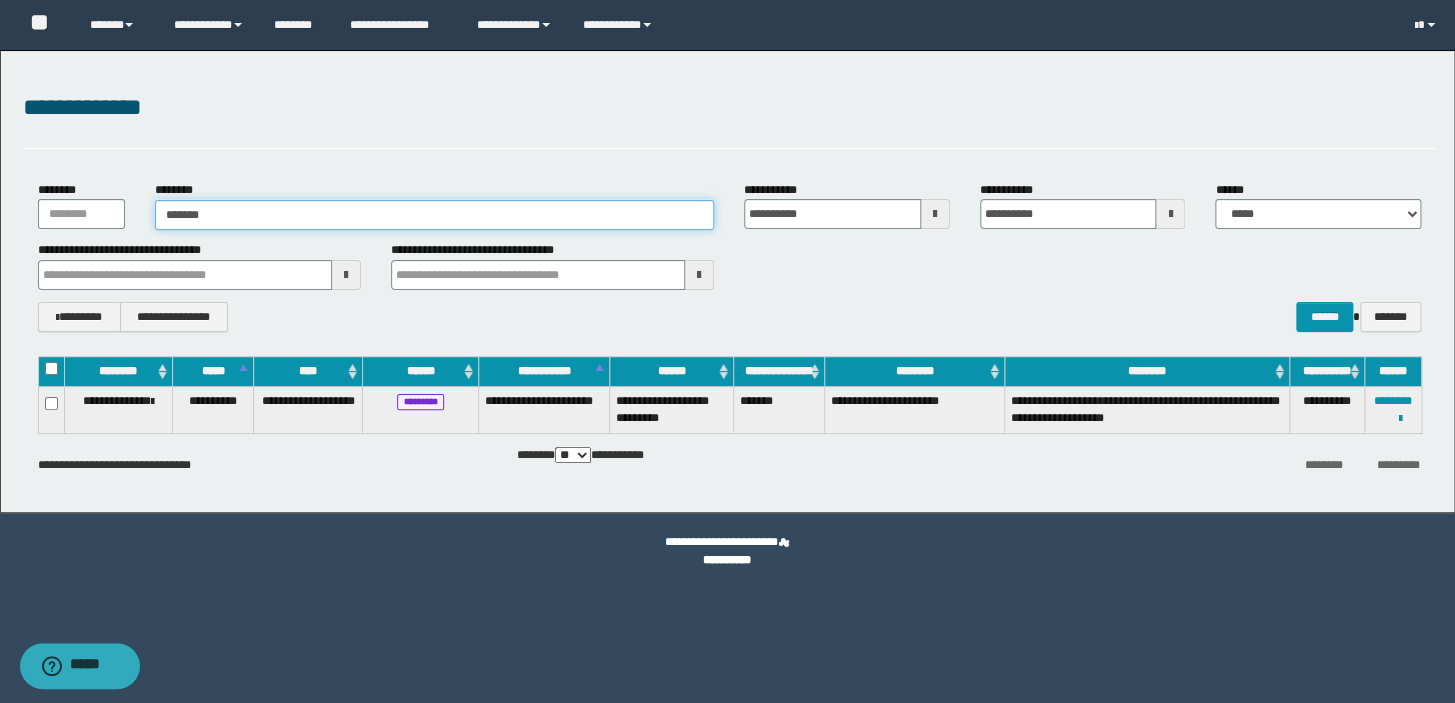 type on "********" 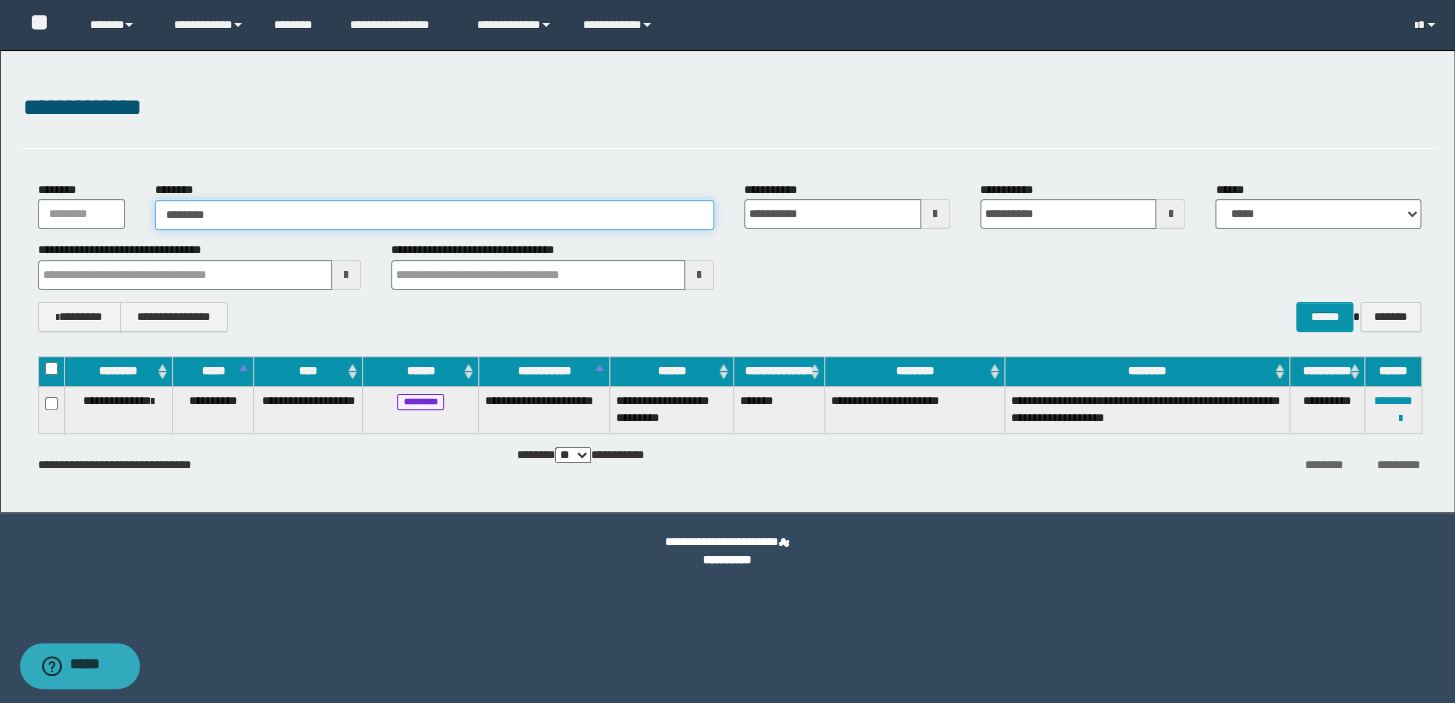 type on "********" 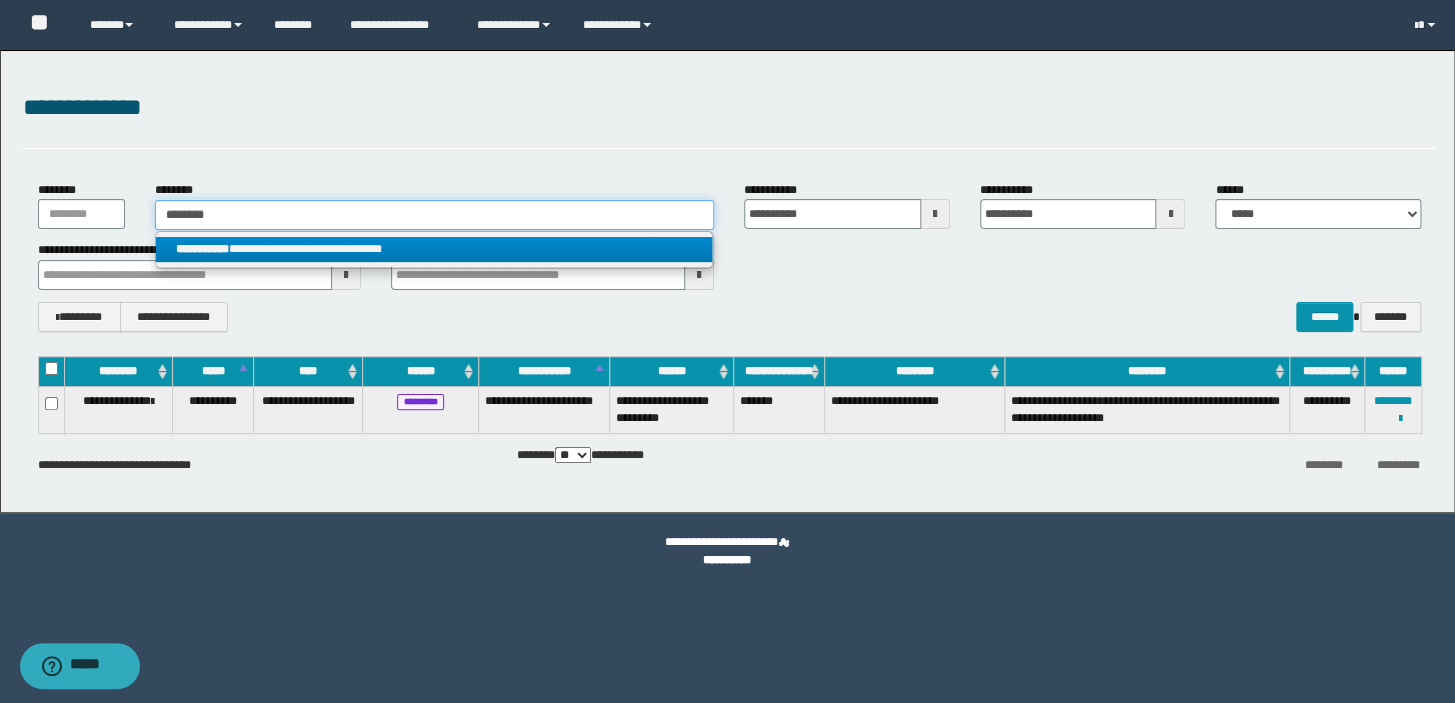 type on "********" 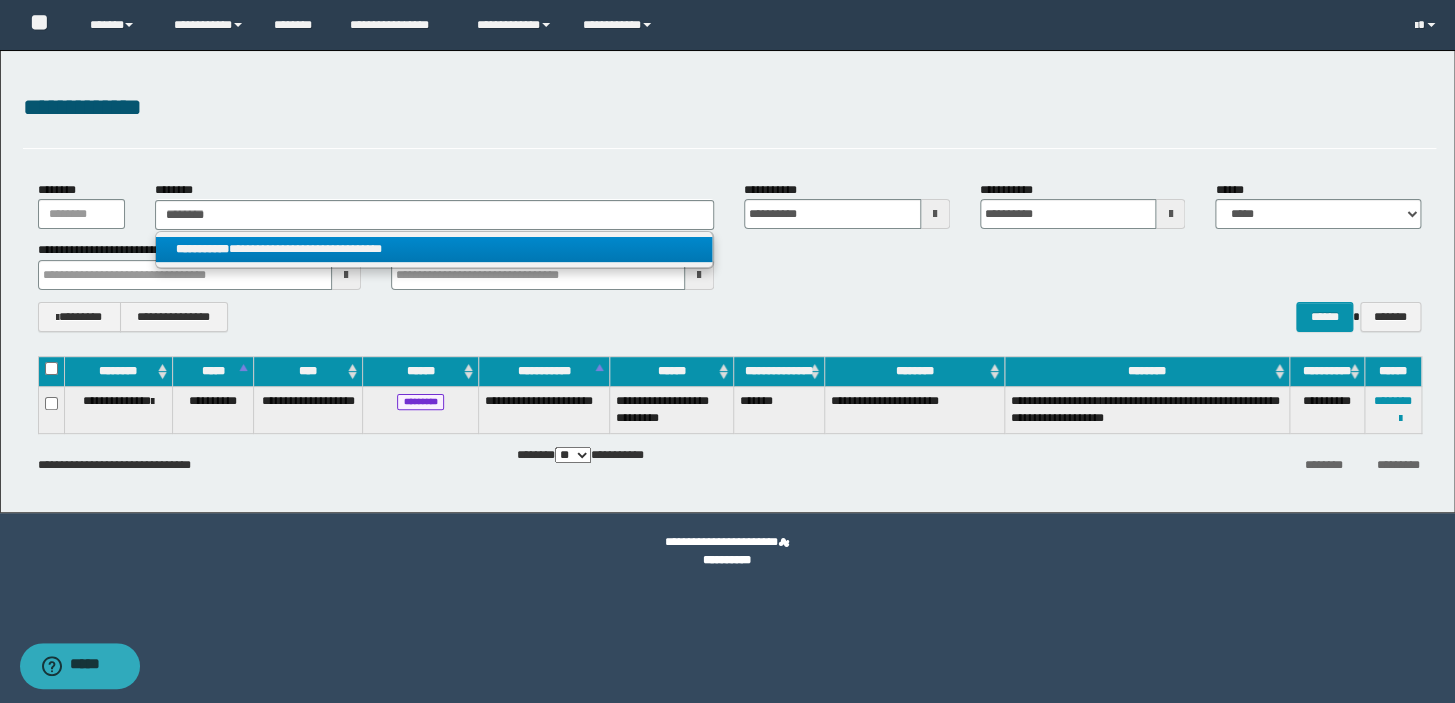 click on "**********" at bounding box center (434, 249) 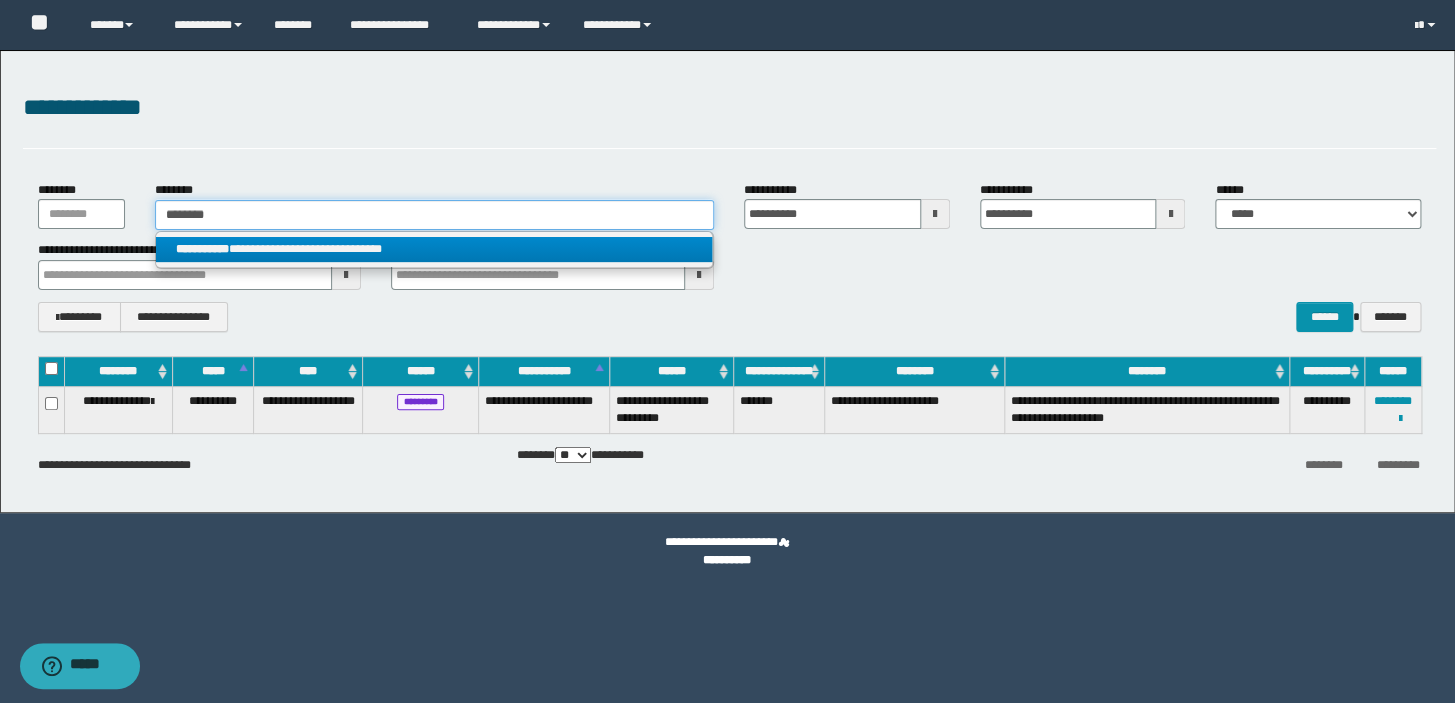 type 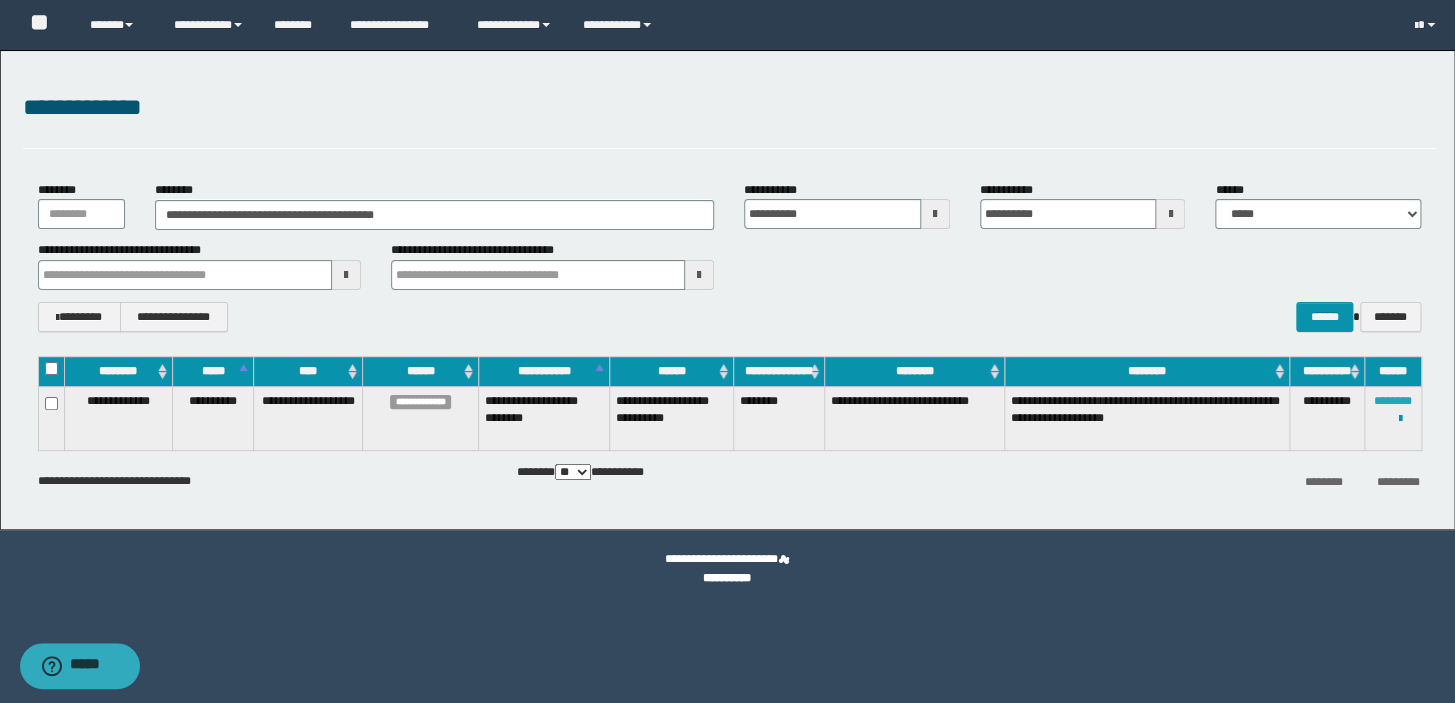 click on "********" at bounding box center [1393, 401] 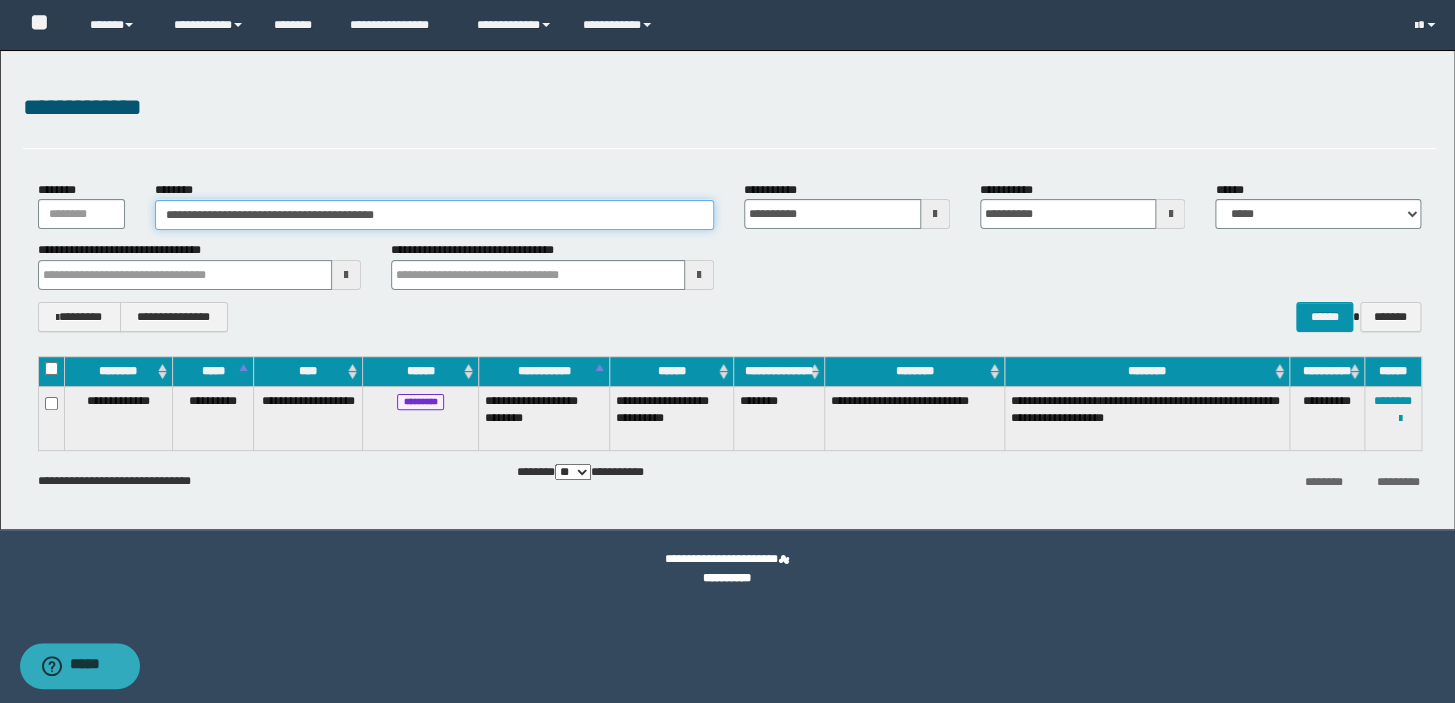 drag, startPoint x: 478, startPoint y: 209, endPoint x: 0, endPoint y: 188, distance: 478.46106 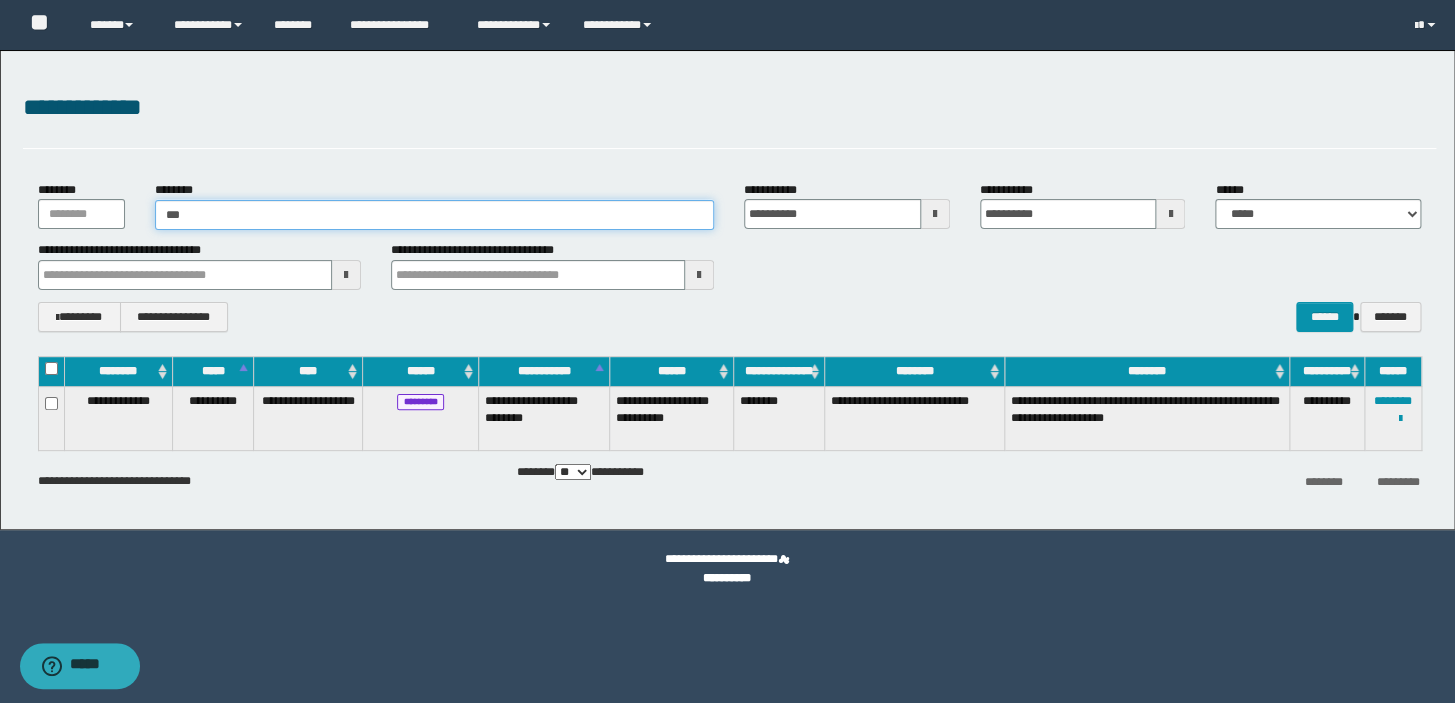 type on "****" 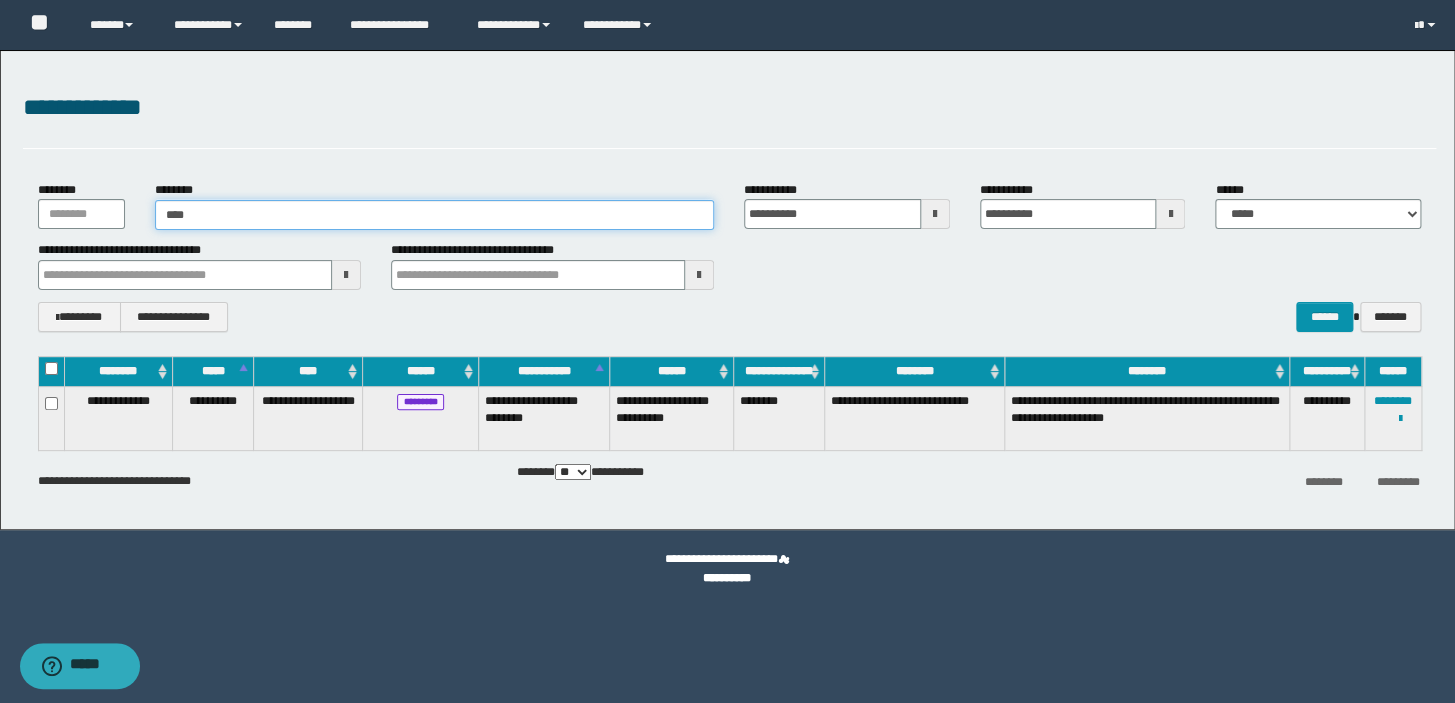 type on "****" 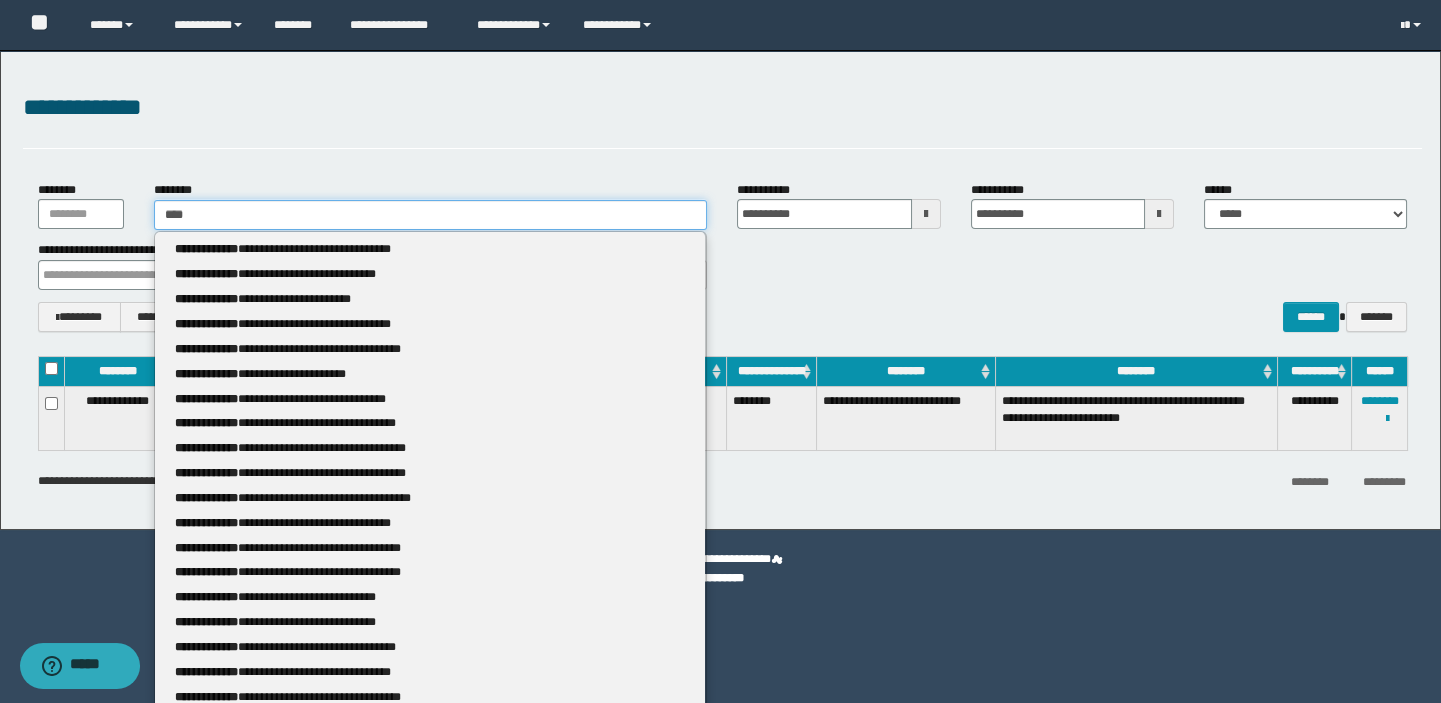 type 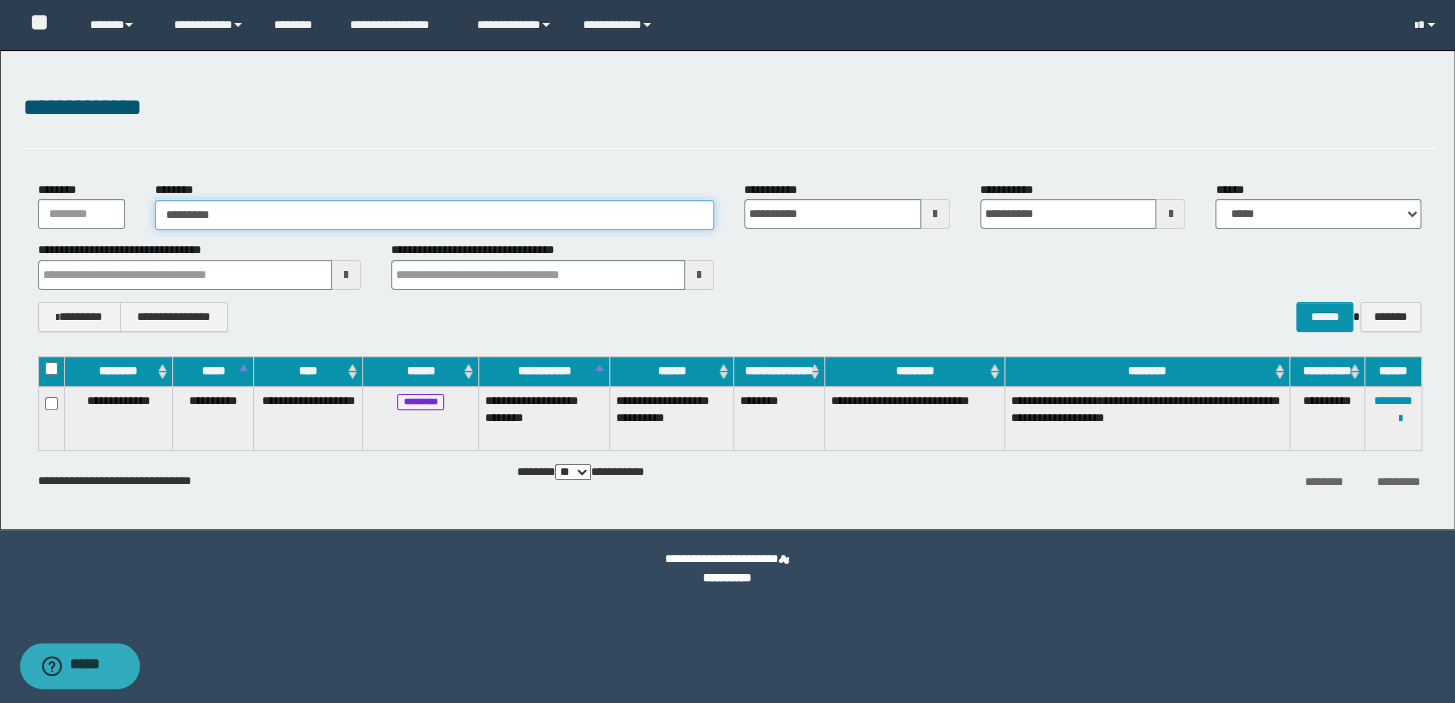 type on "**********" 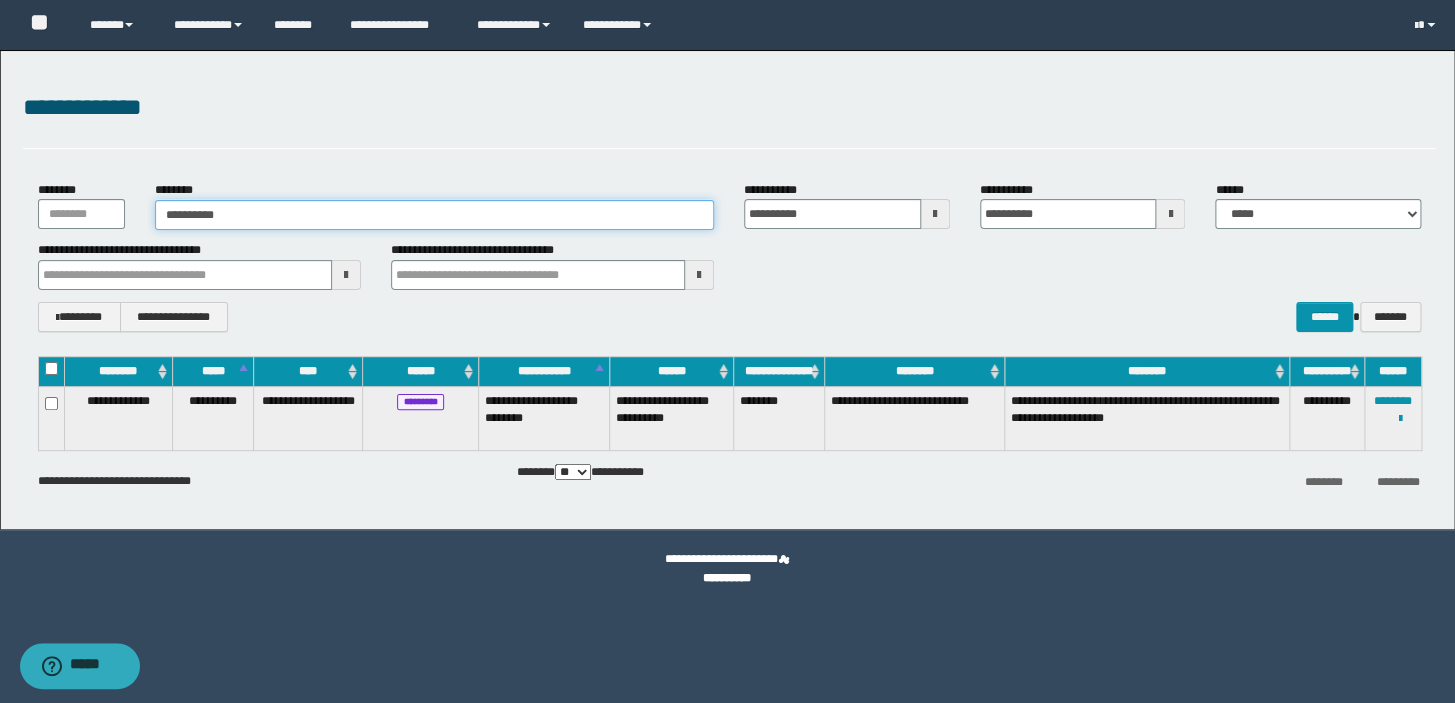 type on "**********" 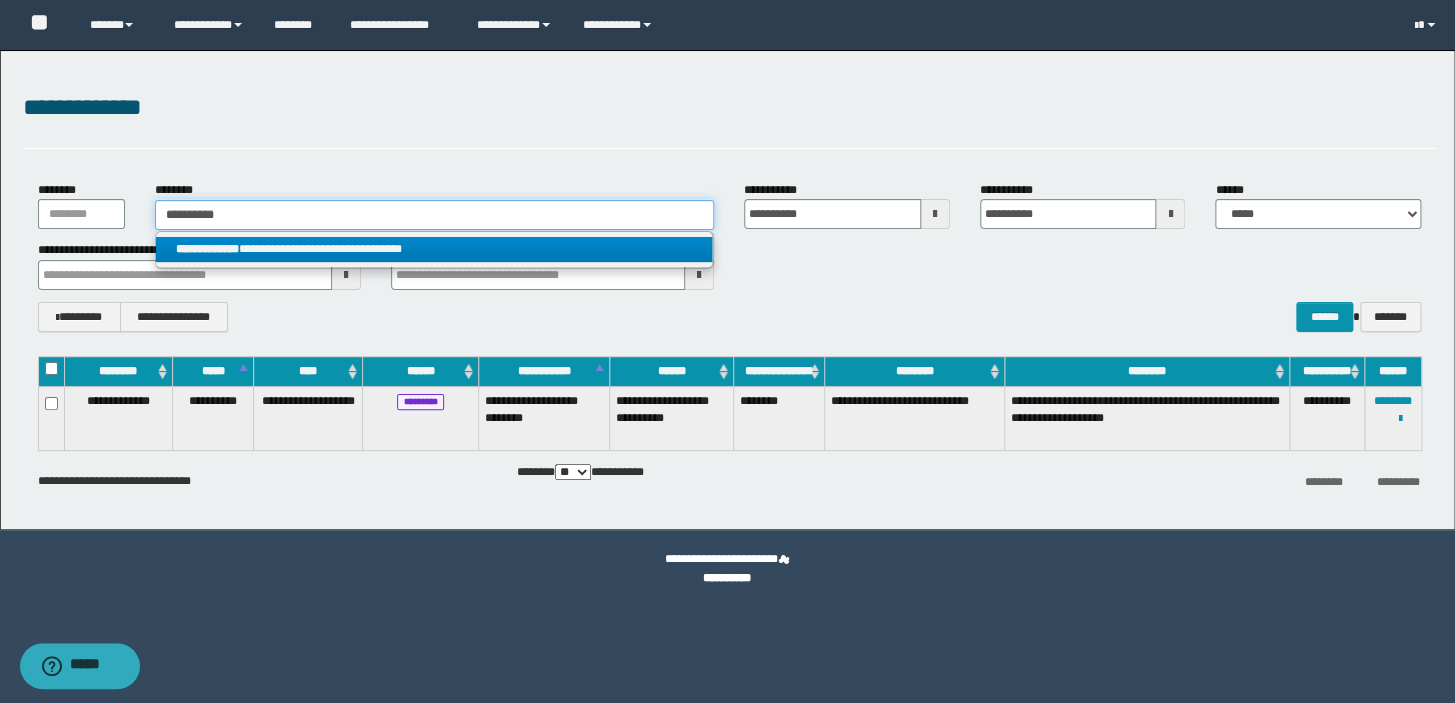 type on "**********" 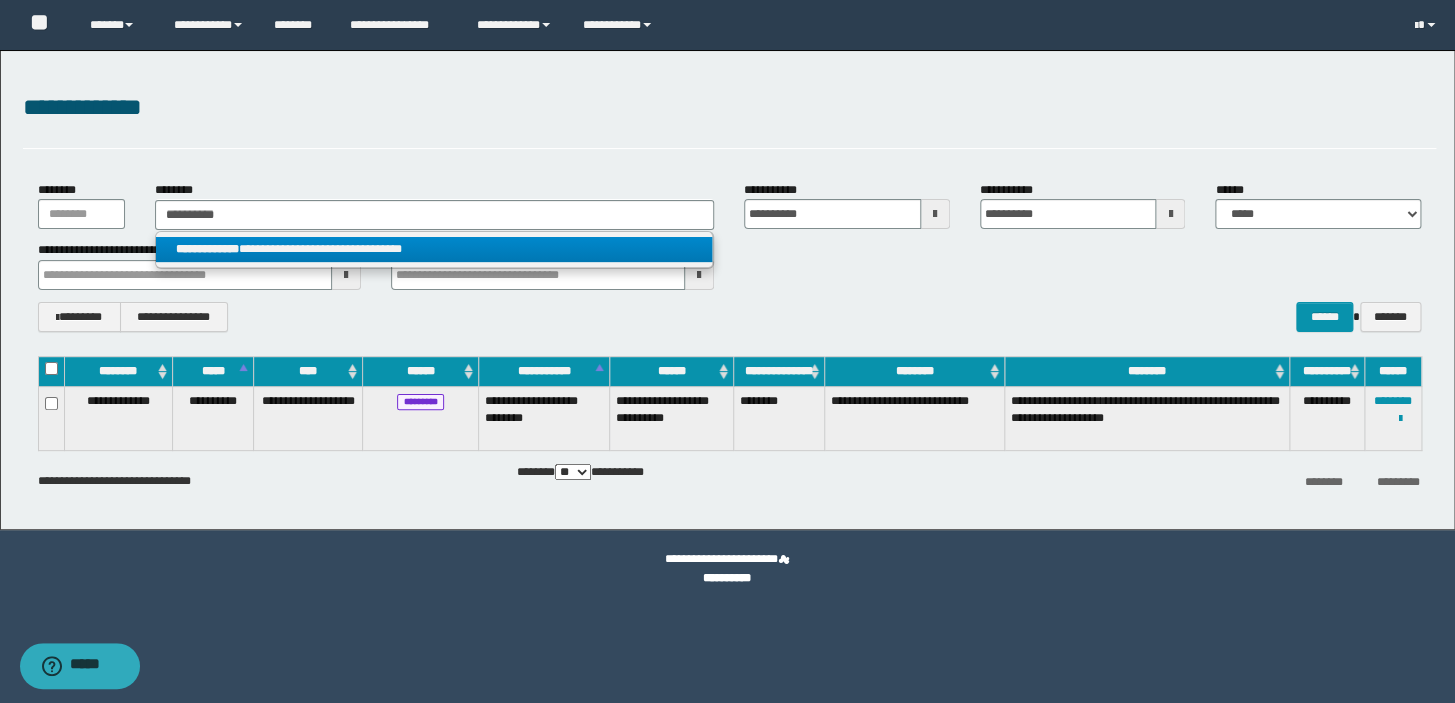 click on "**********" at bounding box center [434, 249] 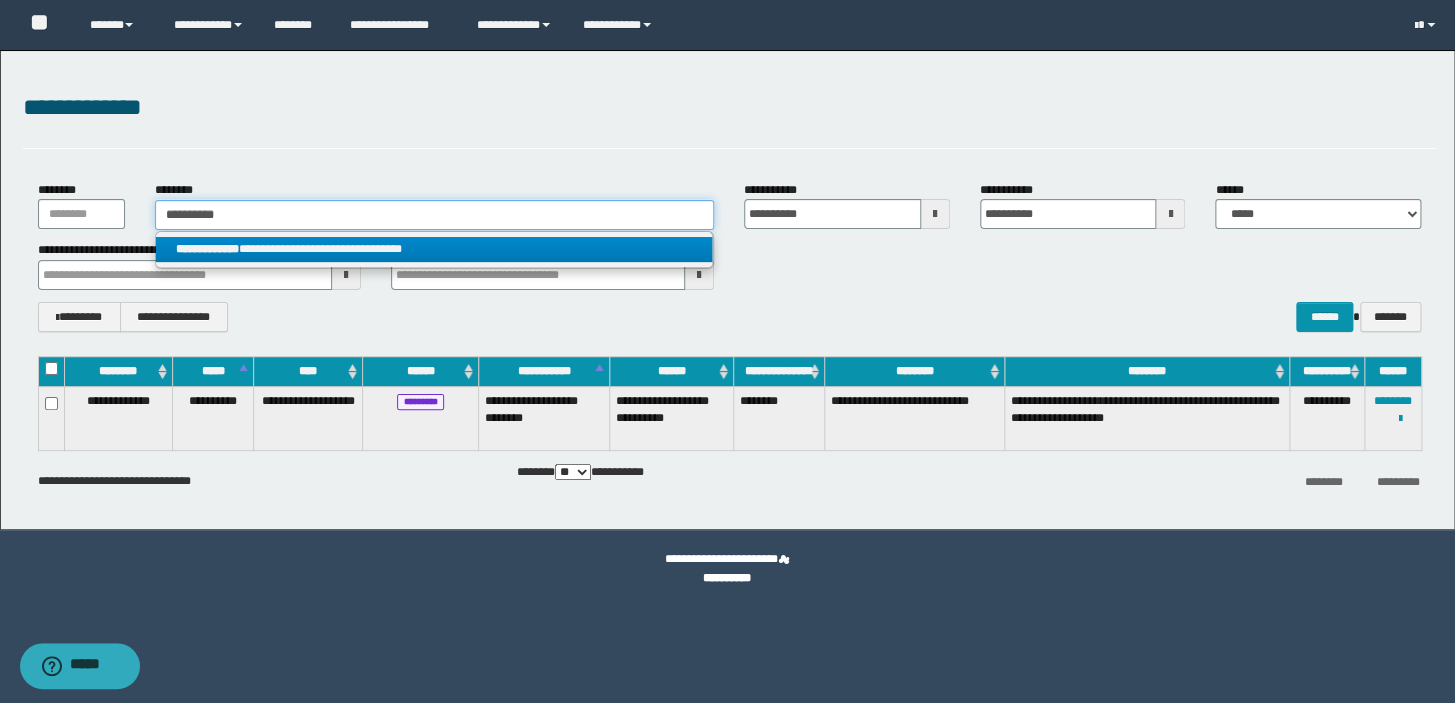 type 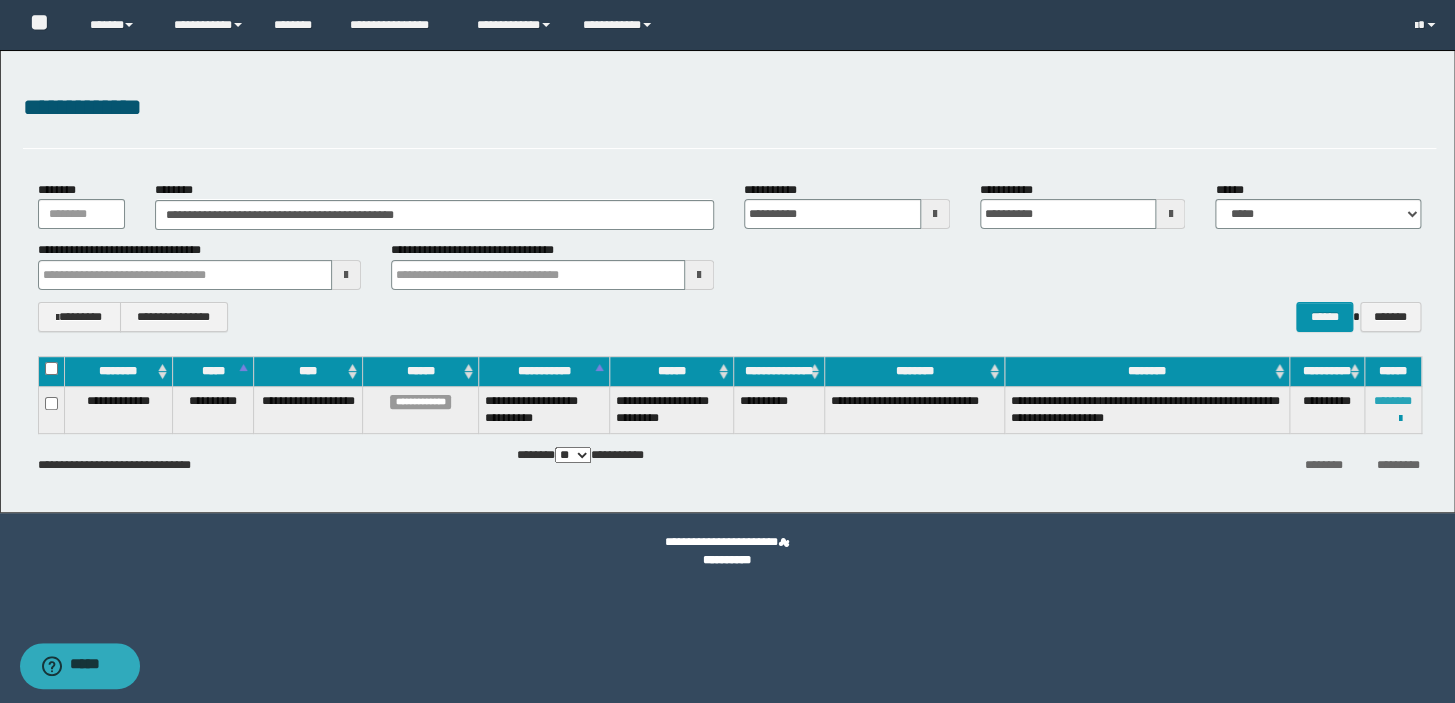 click on "********" at bounding box center (1393, 401) 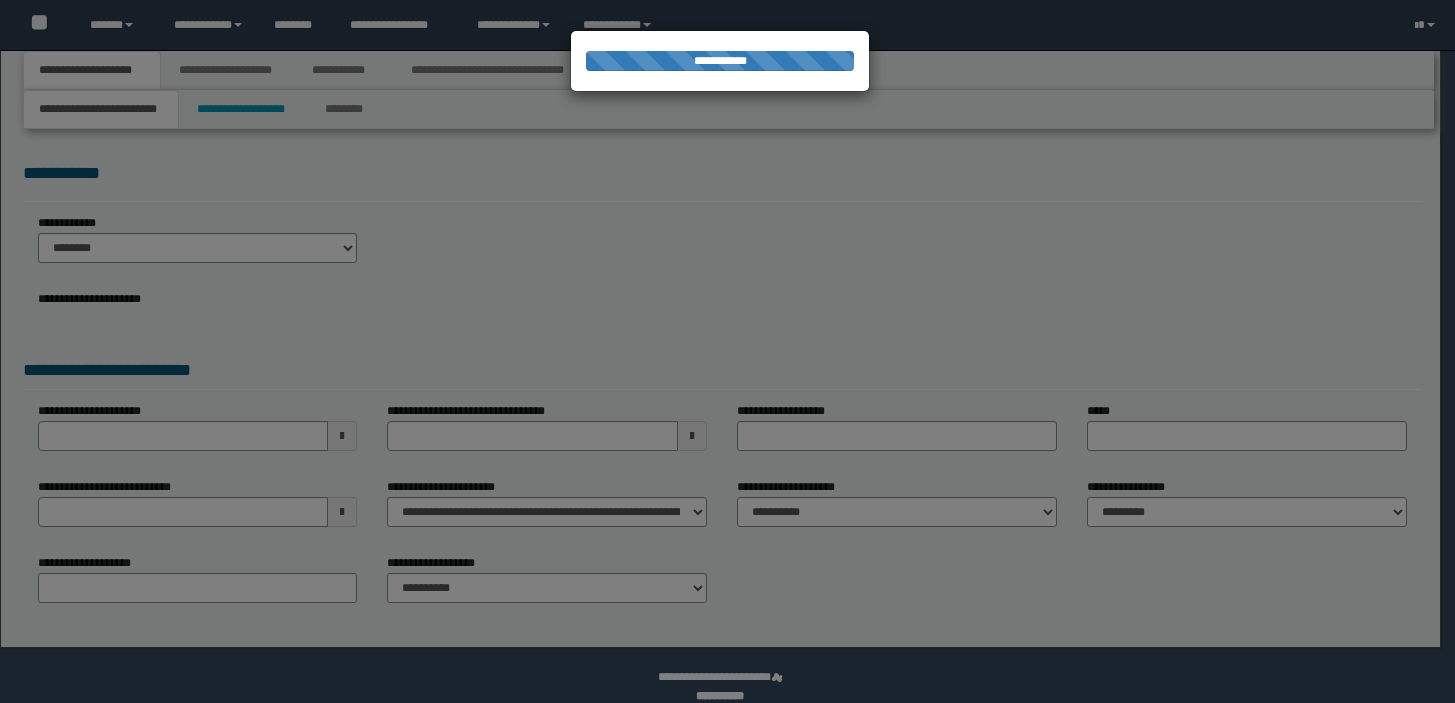 scroll, scrollTop: 0, scrollLeft: 0, axis: both 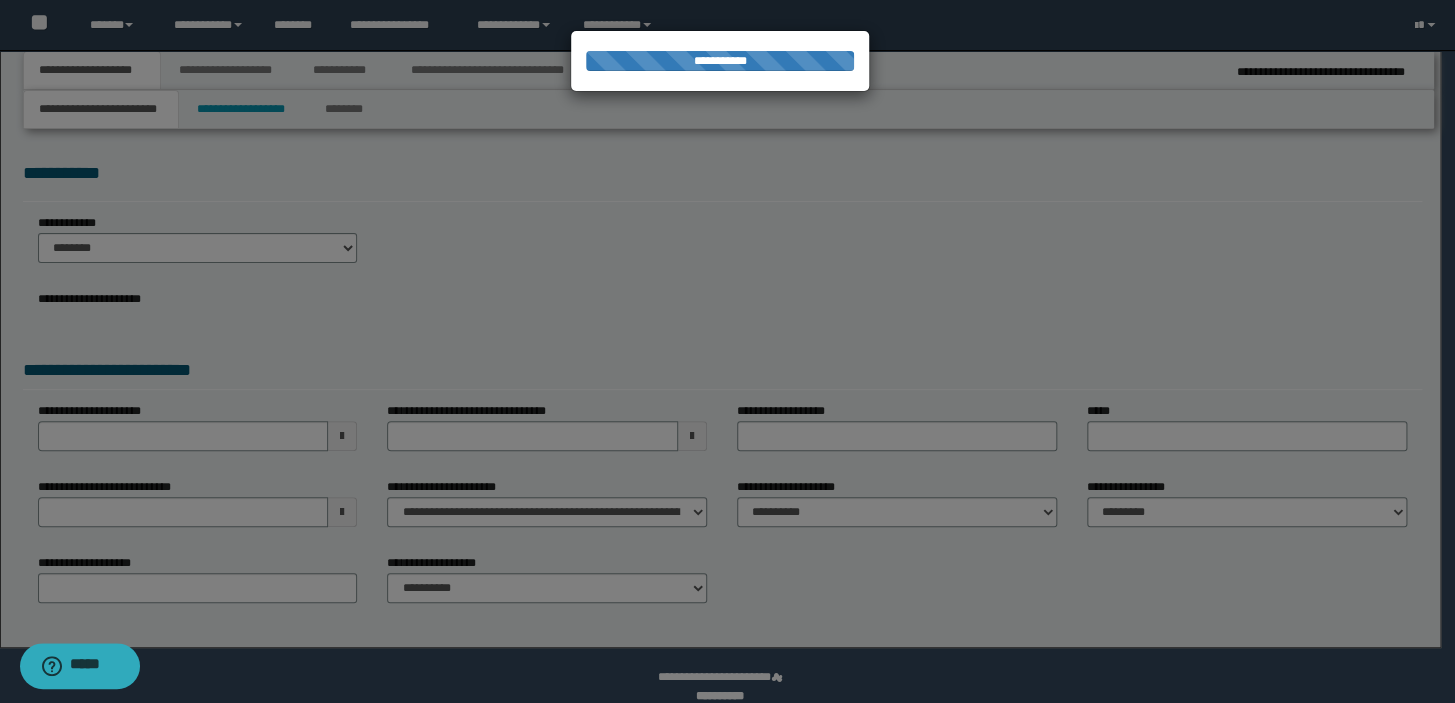 select on "*" 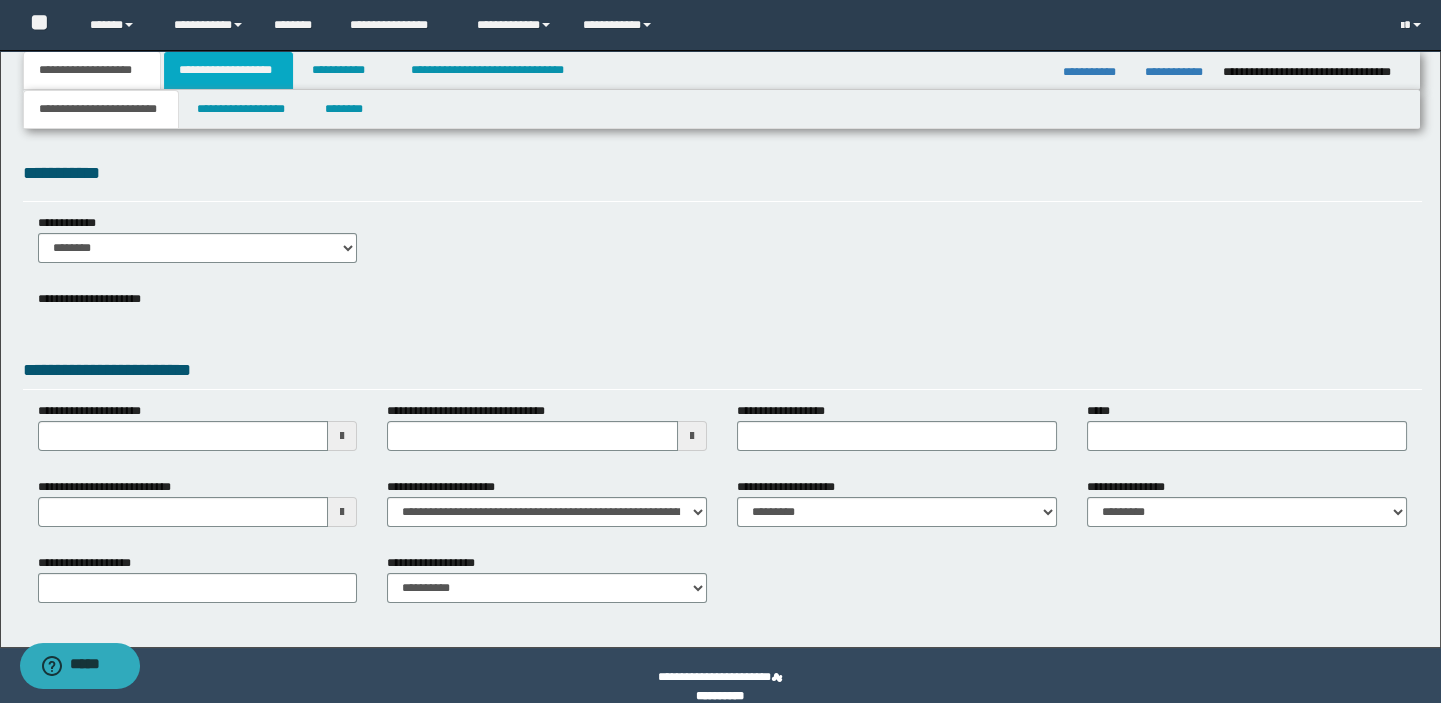 click on "**********" at bounding box center (228, 70) 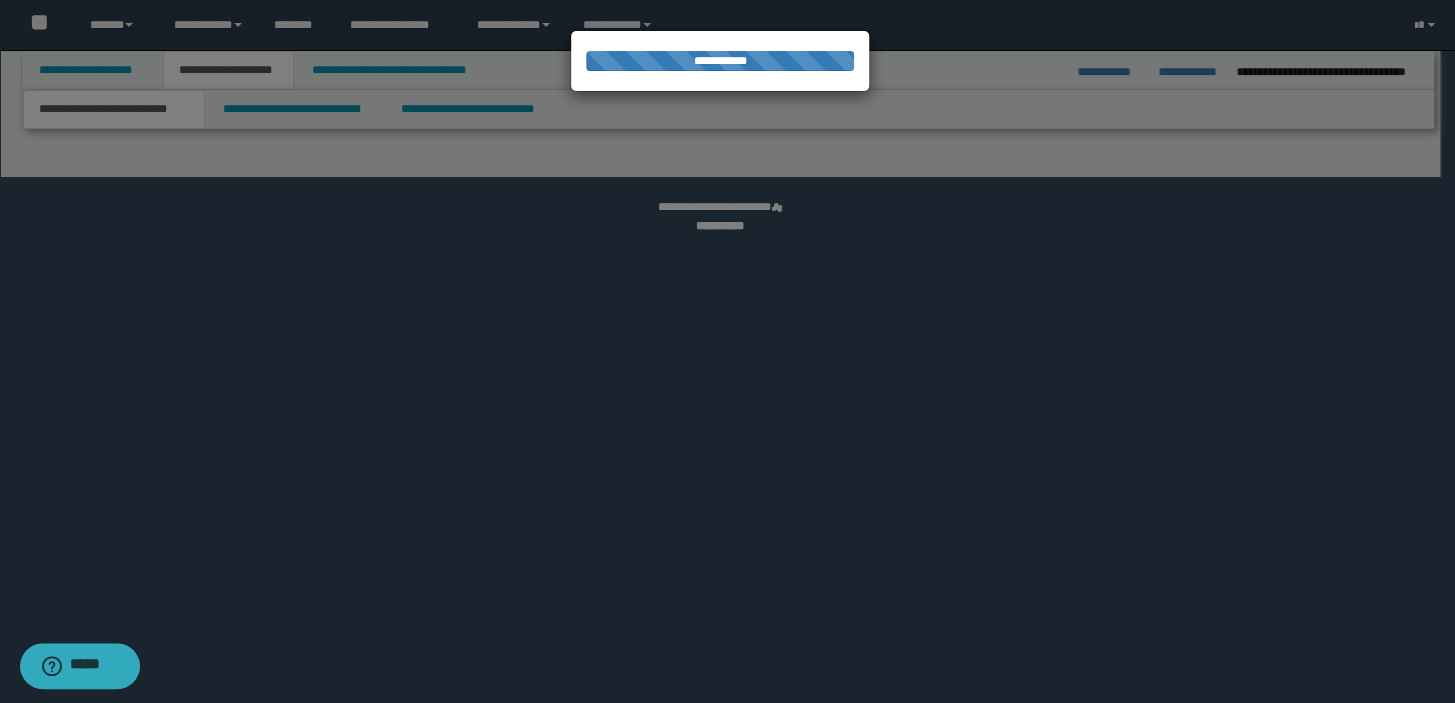 click at bounding box center (727, 351) 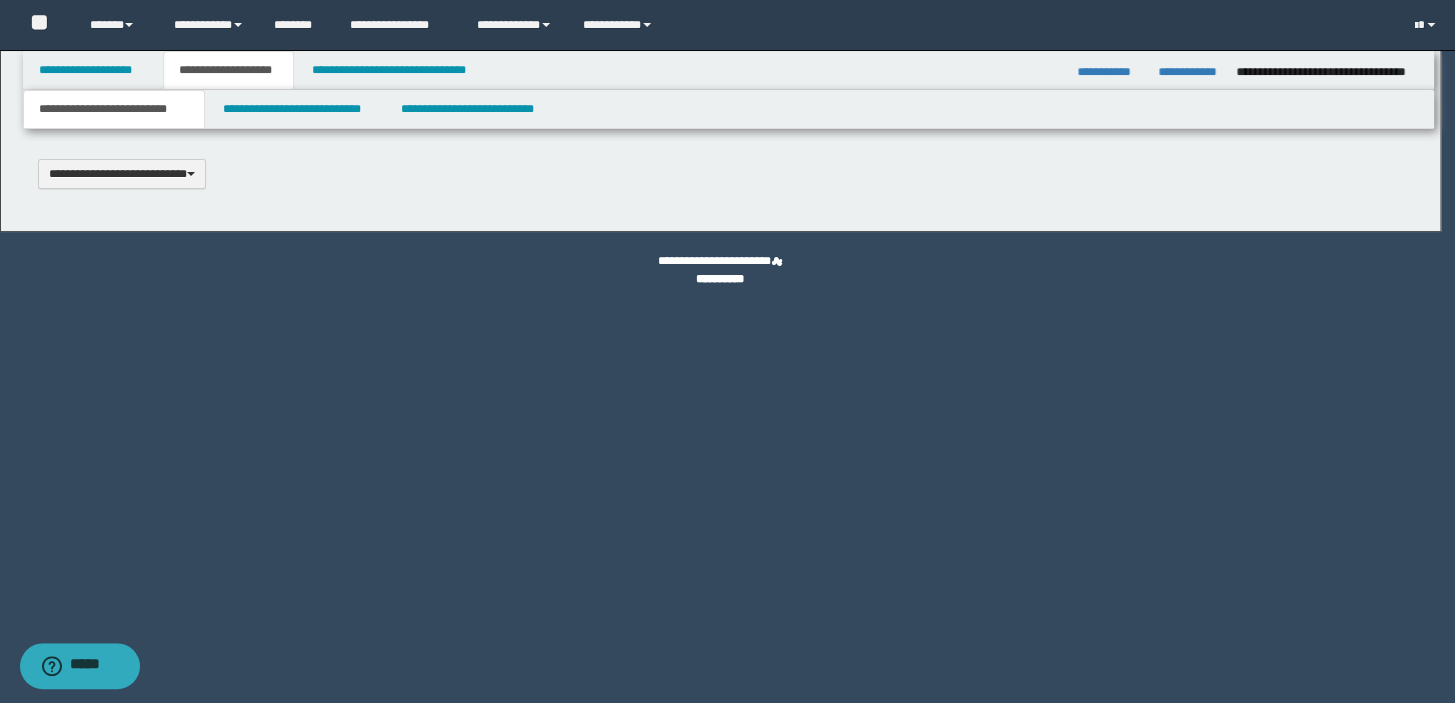 scroll, scrollTop: 0, scrollLeft: 0, axis: both 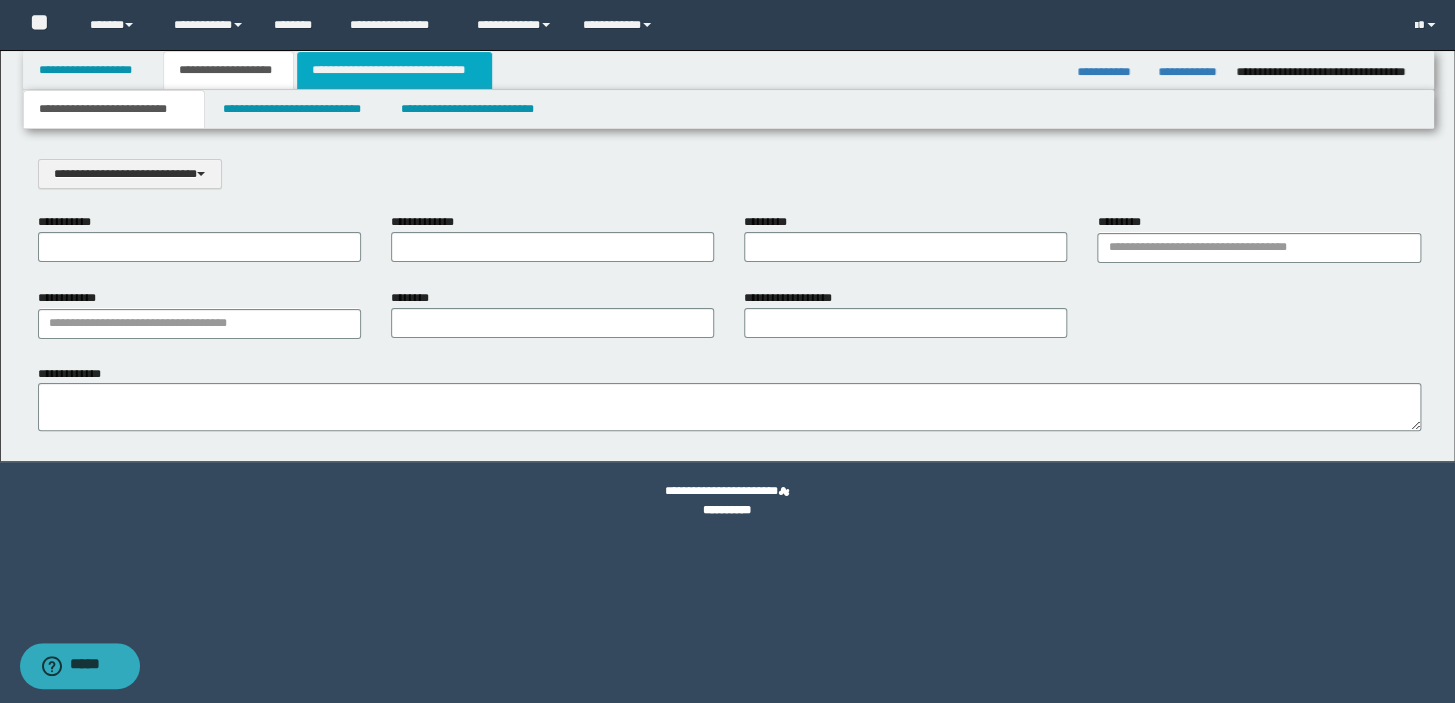 click on "**********" at bounding box center [394, 70] 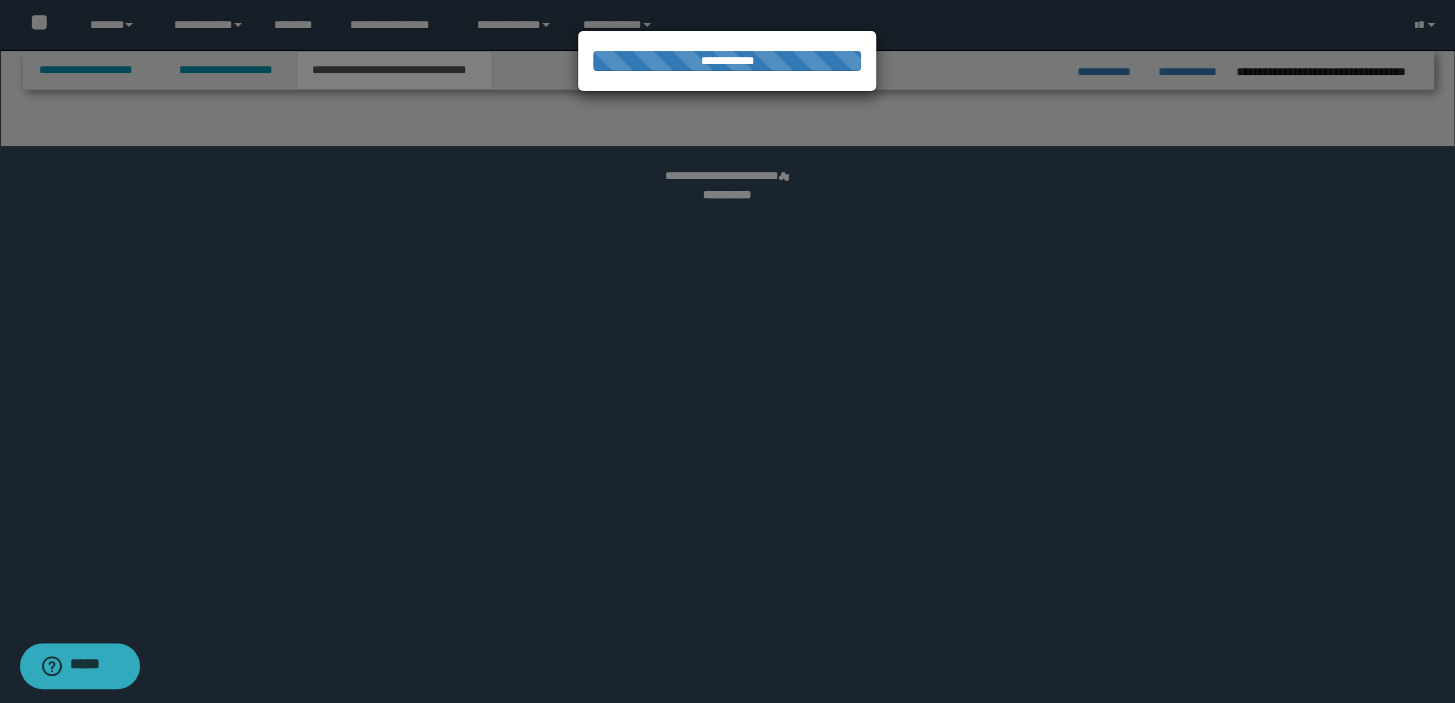 select on "*" 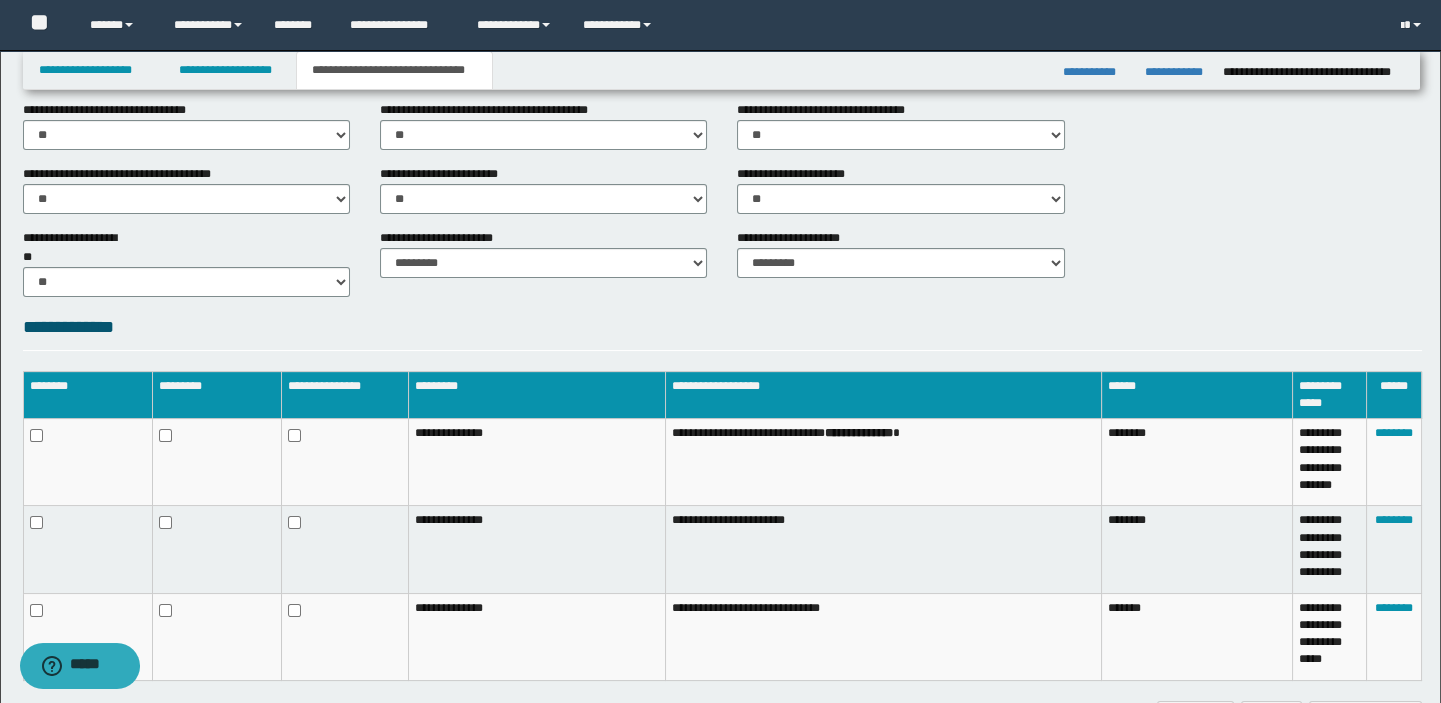 scroll, scrollTop: 944, scrollLeft: 0, axis: vertical 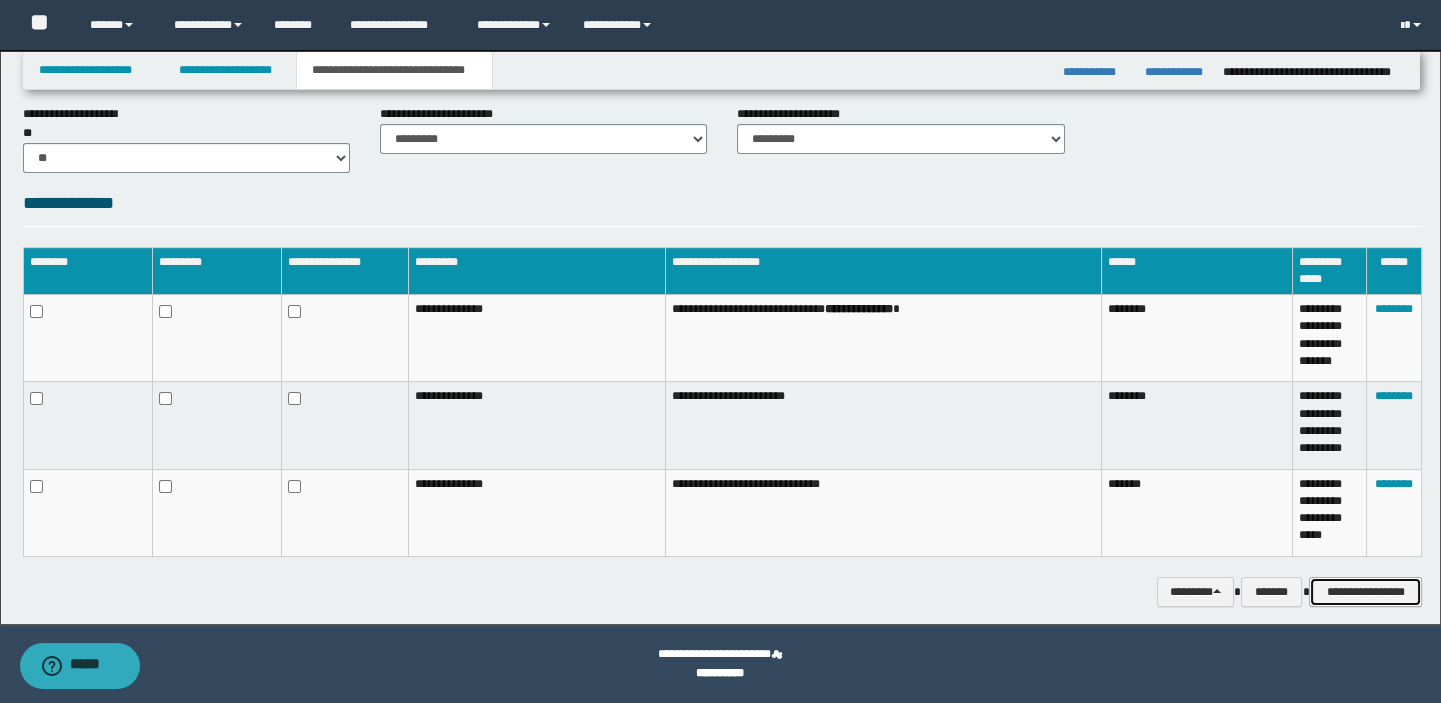 click on "**********" at bounding box center (1365, 592) 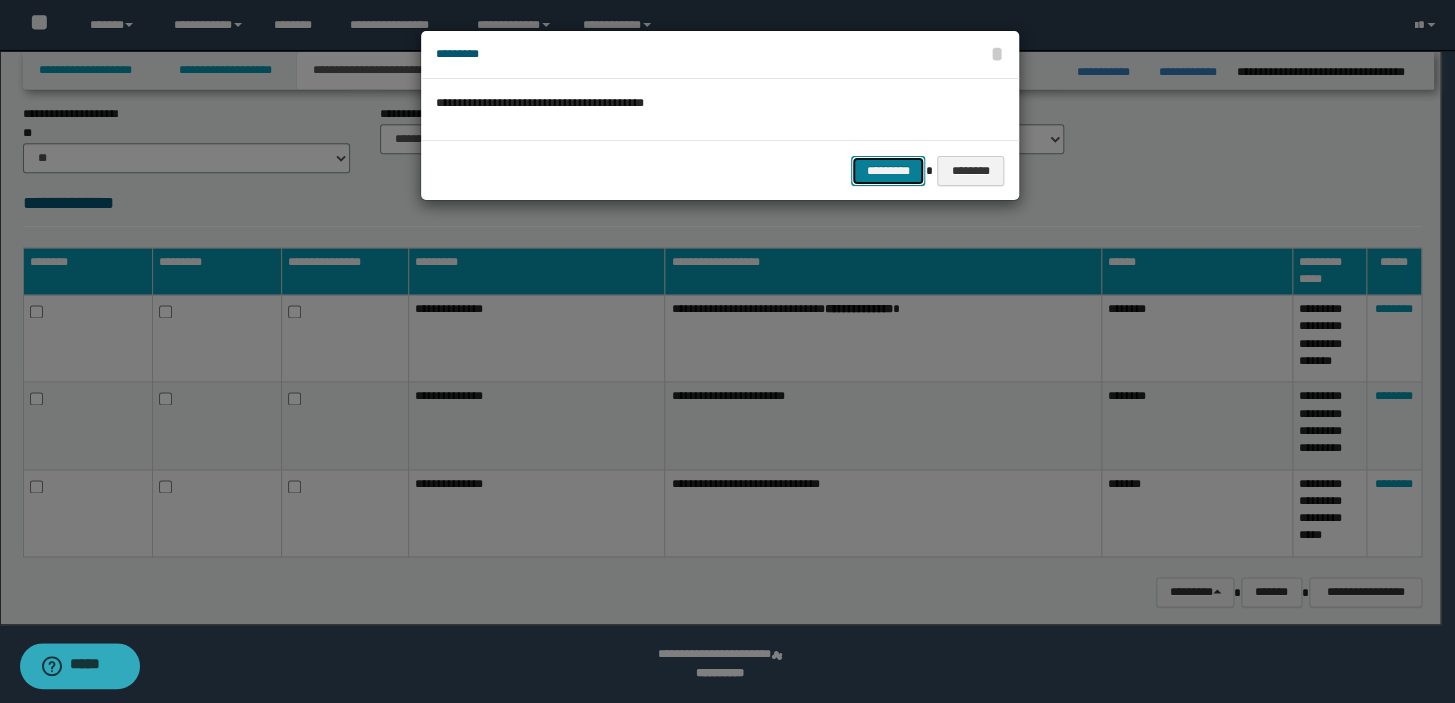 click on "*********" at bounding box center [888, 171] 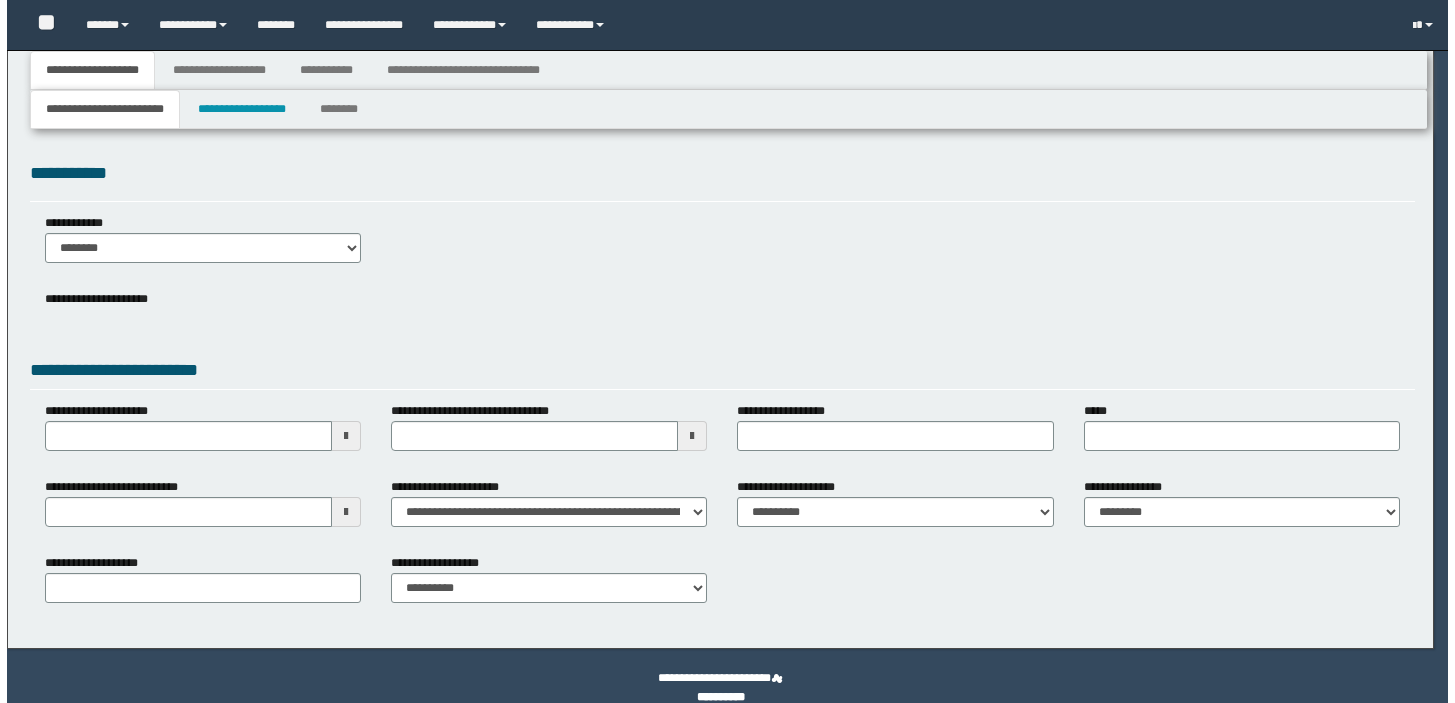 scroll, scrollTop: 0, scrollLeft: 0, axis: both 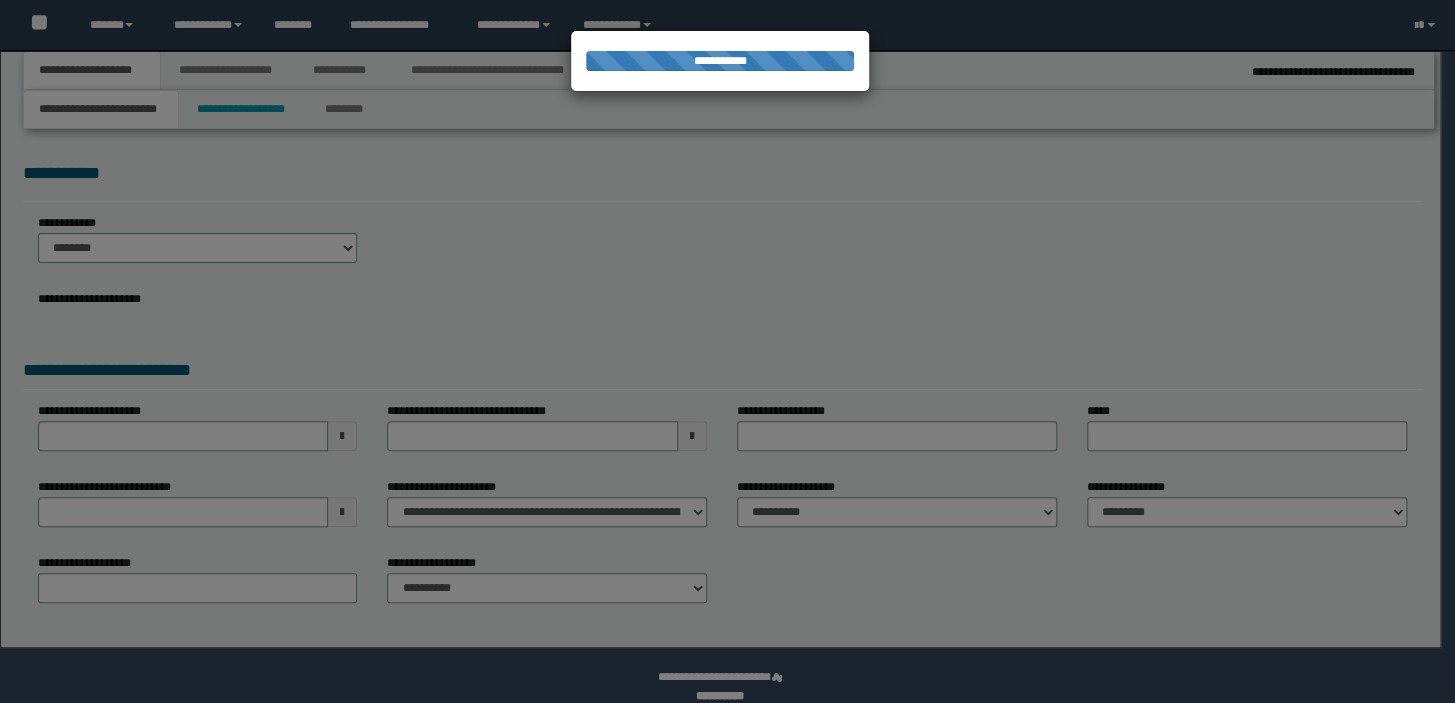 select on "*" 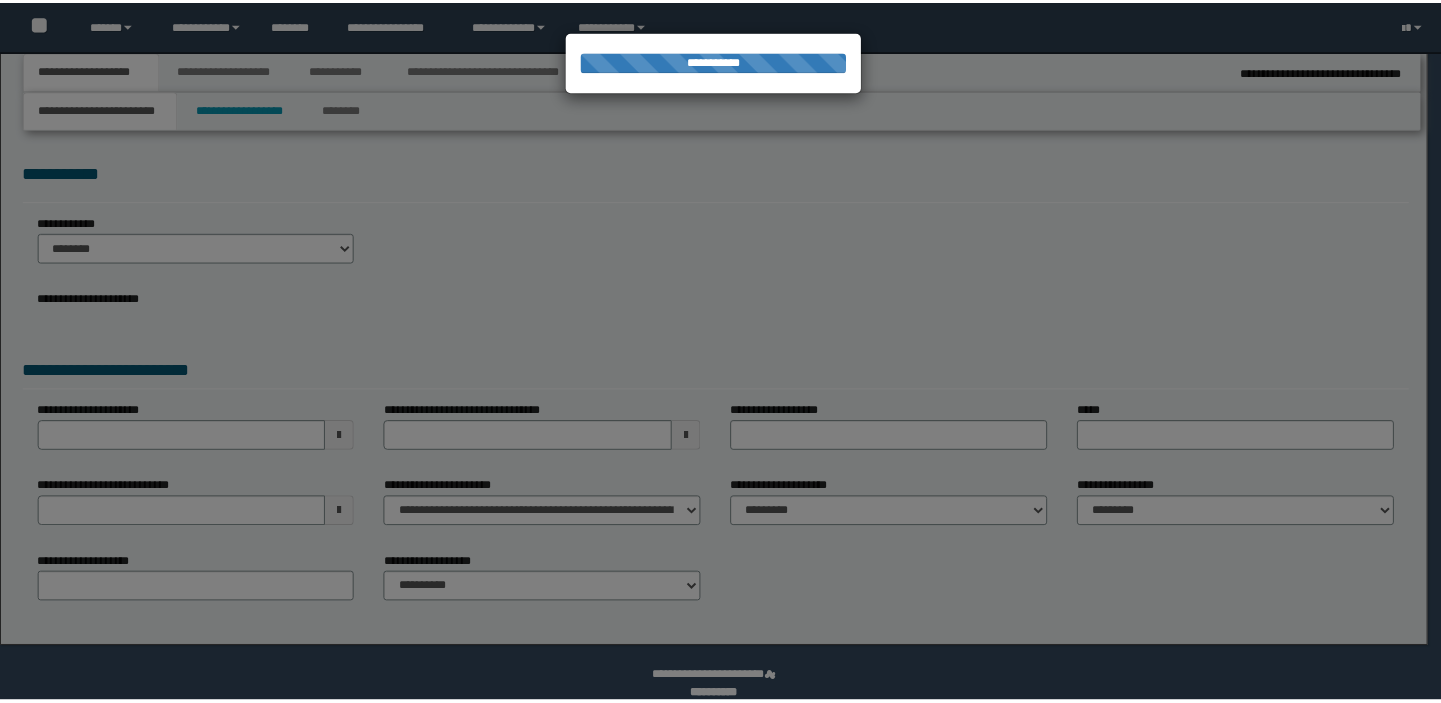 scroll, scrollTop: 0, scrollLeft: 0, axis: both 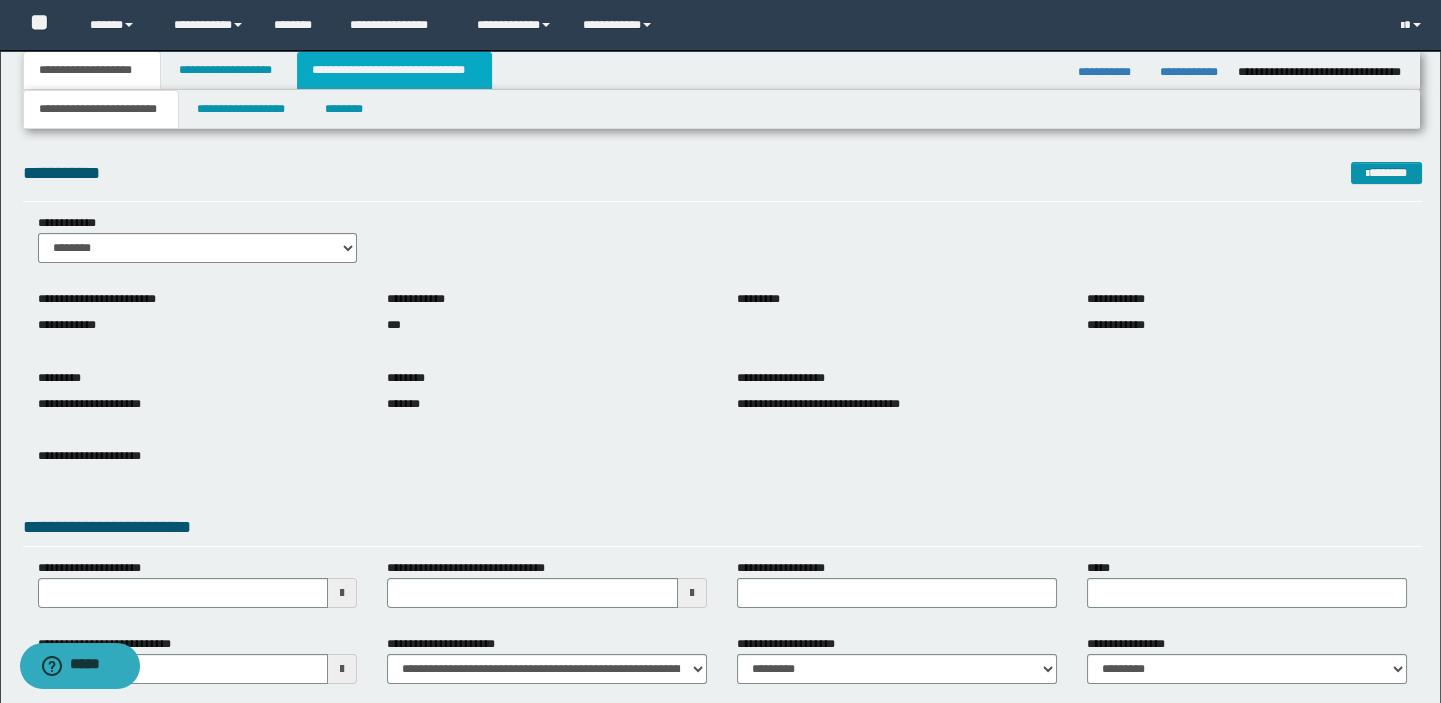 click on "**********" at bounding box center [394, 70] 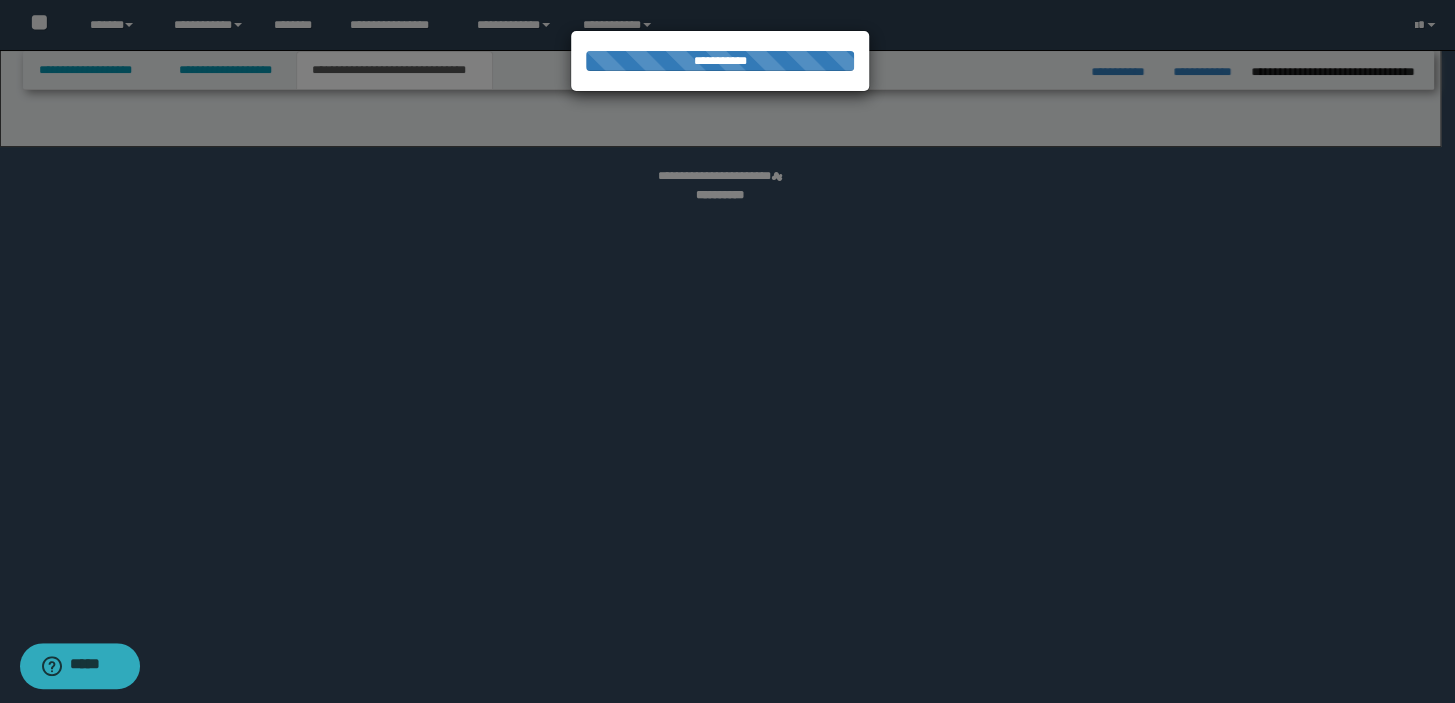 select on "*" 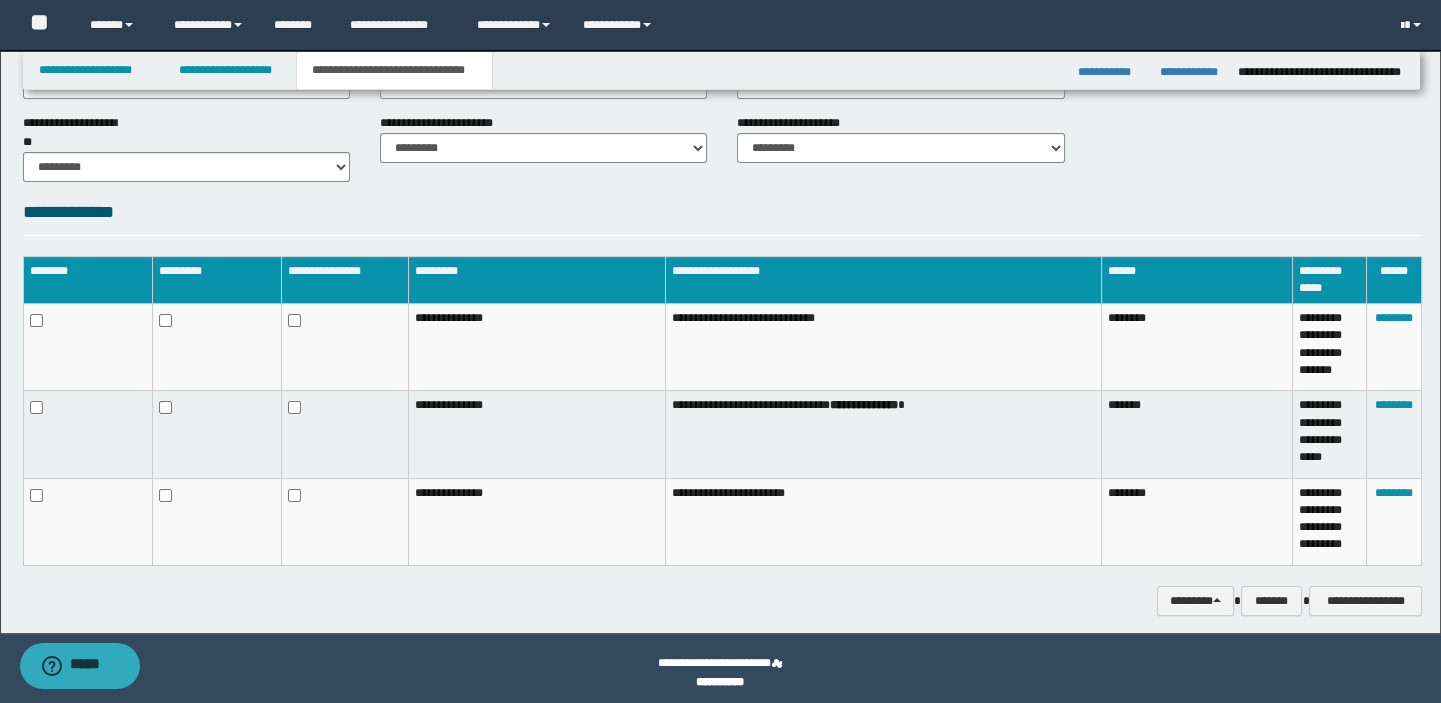 scroll, scrollTop: 945, scrollLeft: 0, axis: vertical 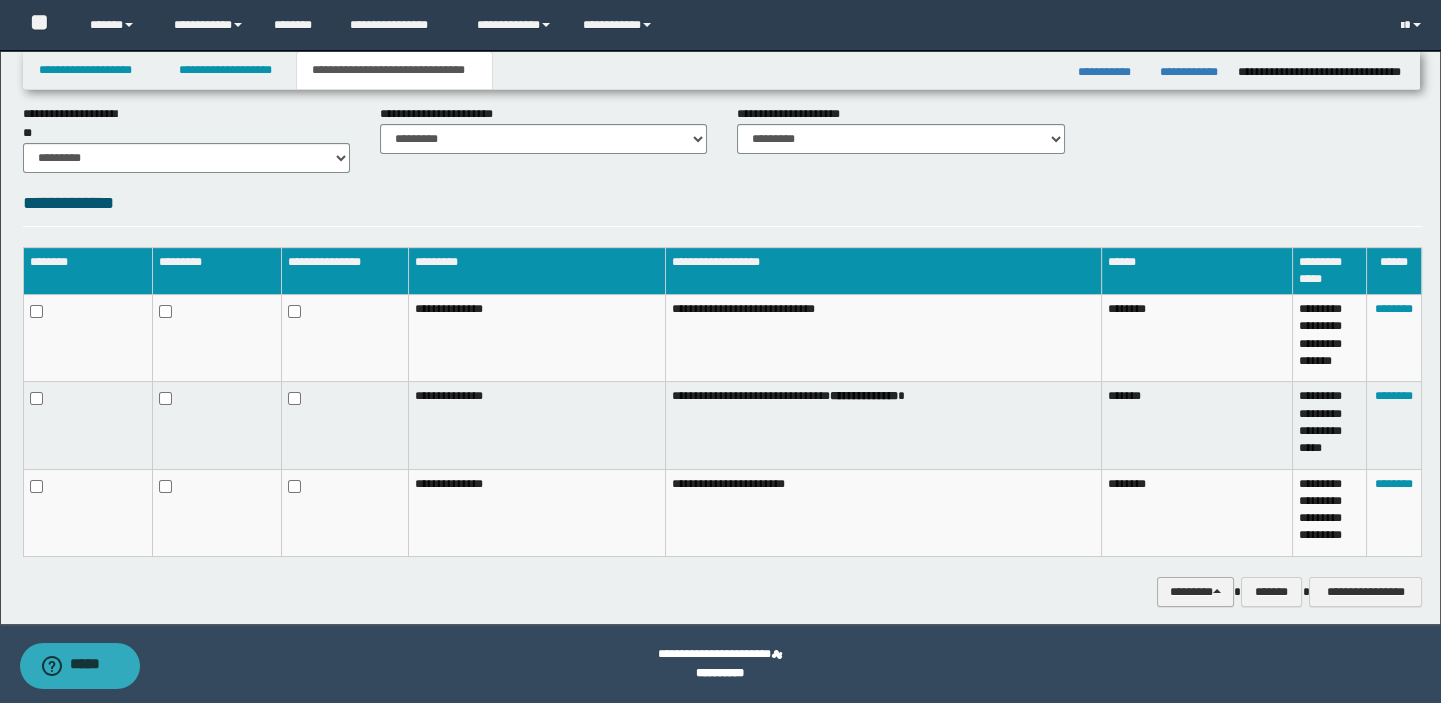 click on "********" at bounding box center [1195, 592] 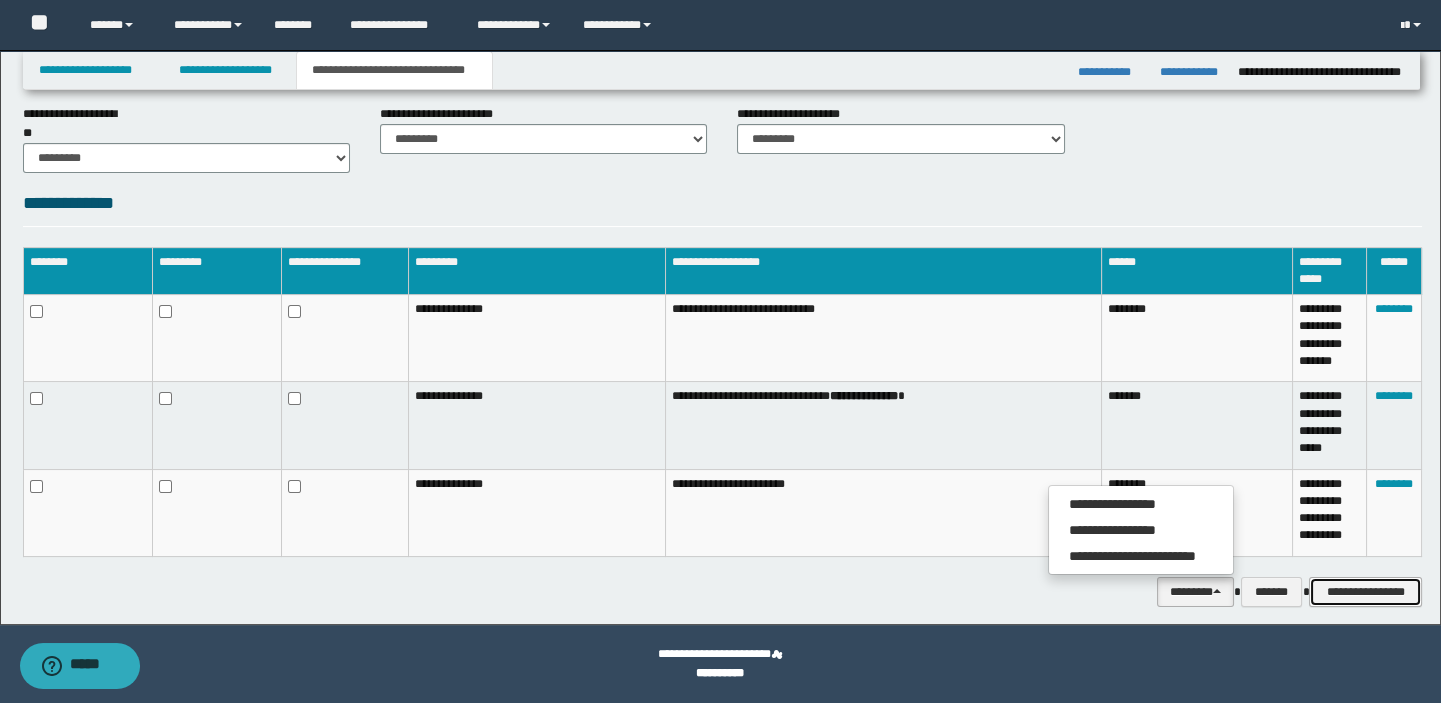 click on "**********" at bounding box center (1365, 592) 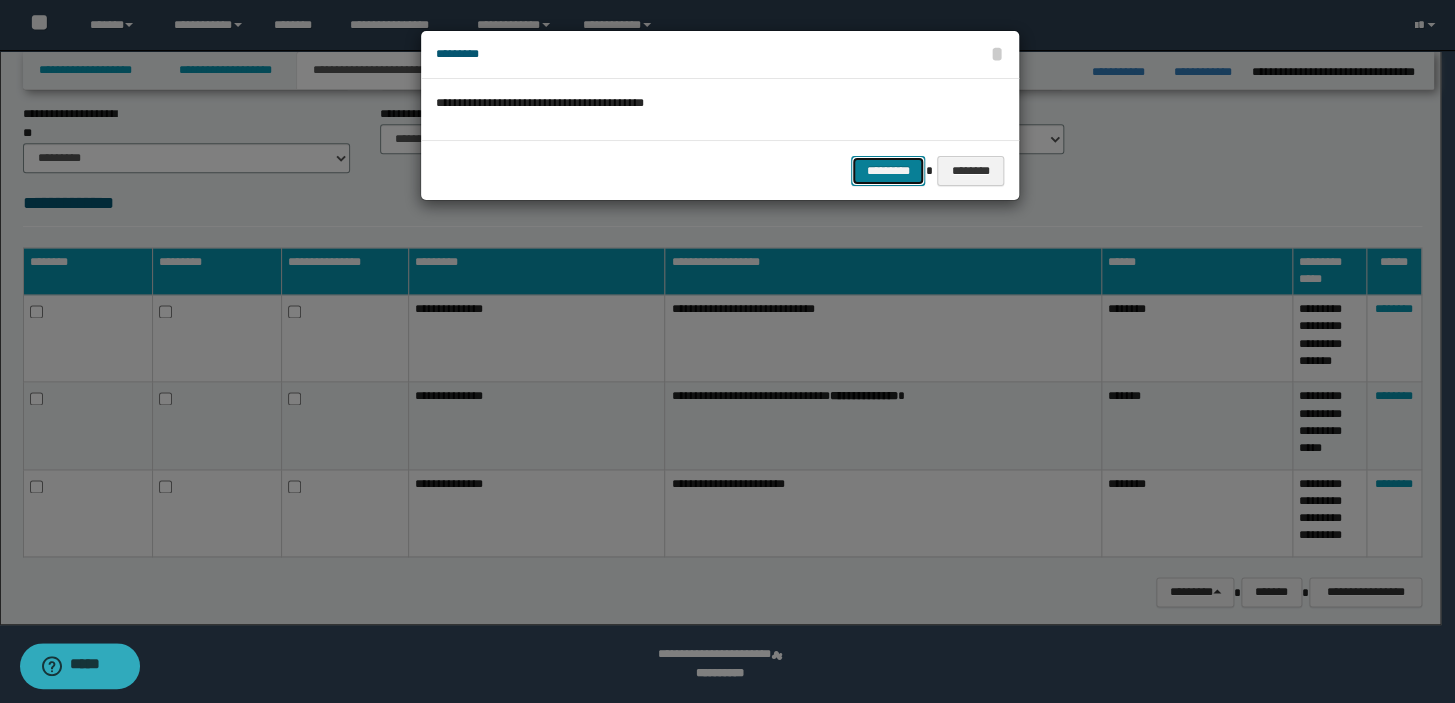 click on "*********" at bounding box center (888, 171) 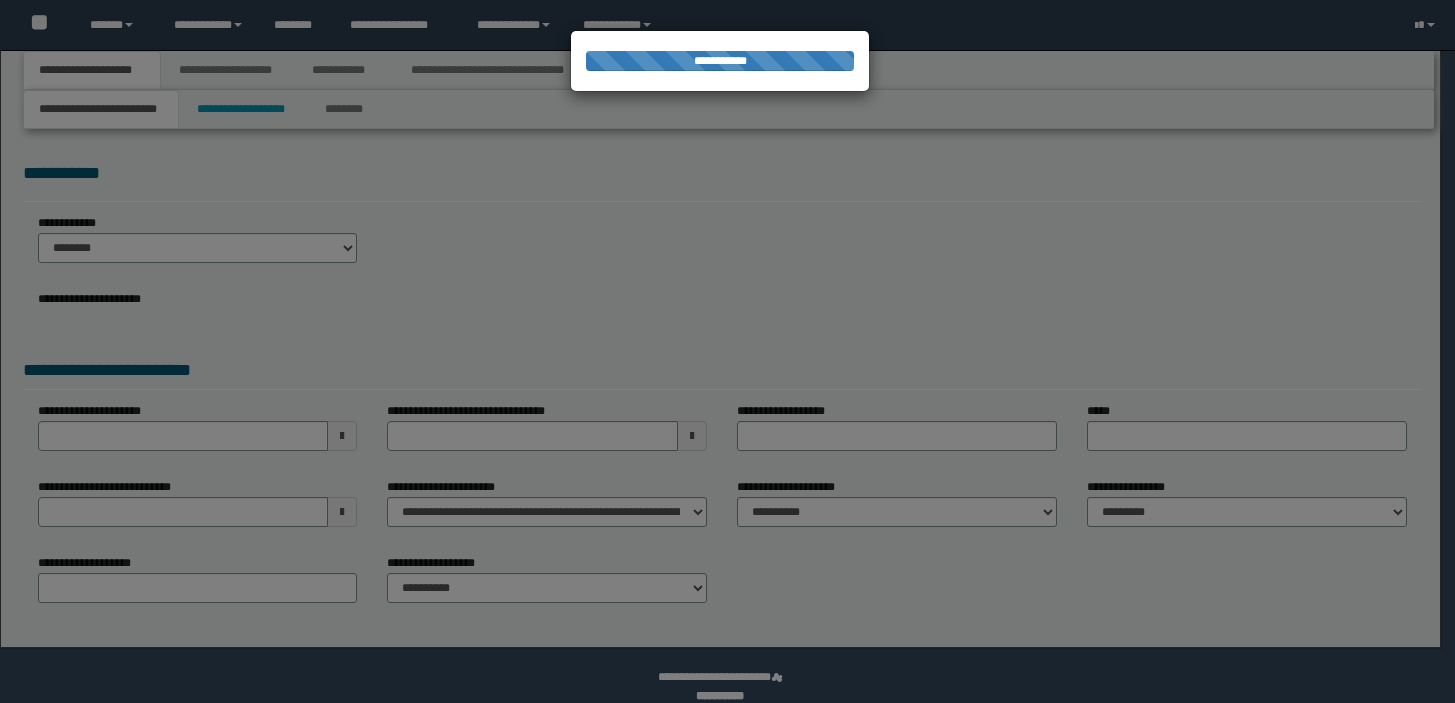 scroll, scrollTop: 0, scrollLeft: 0, axis: both 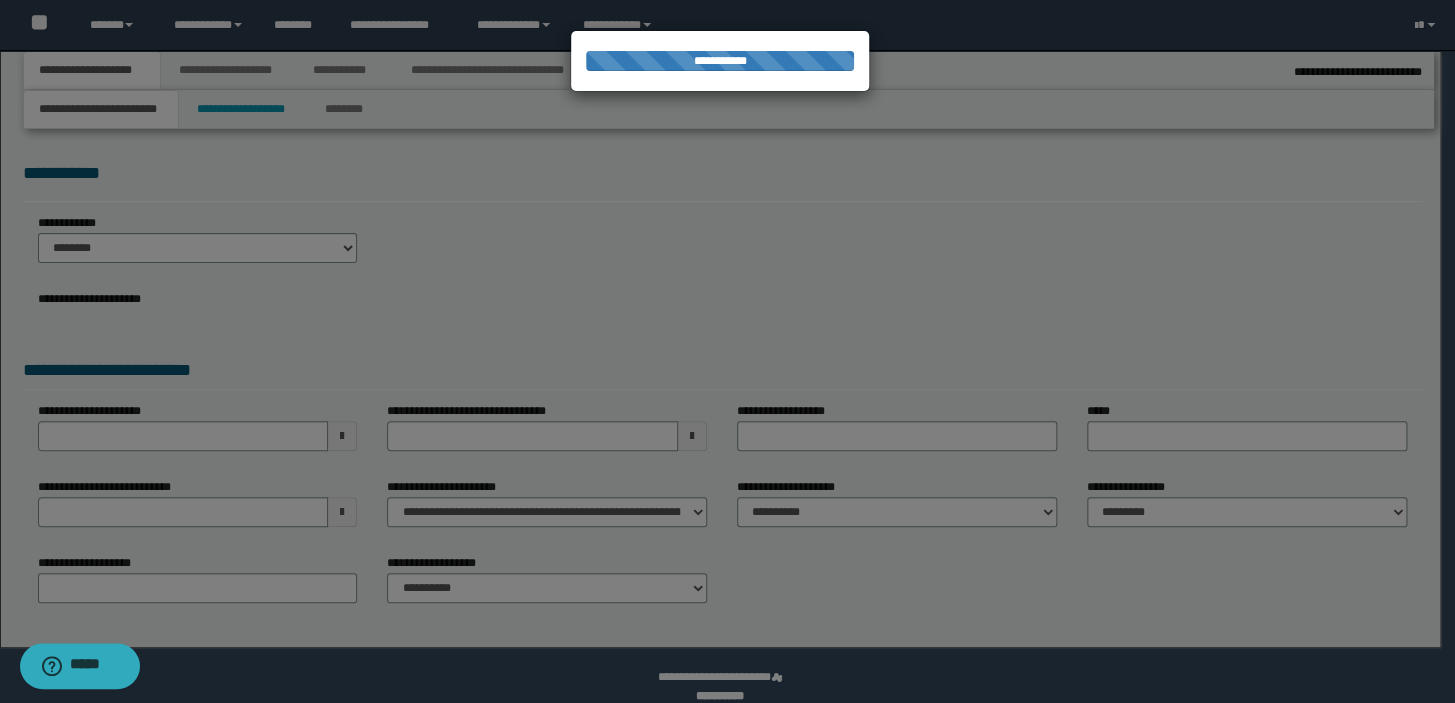 select on "*" 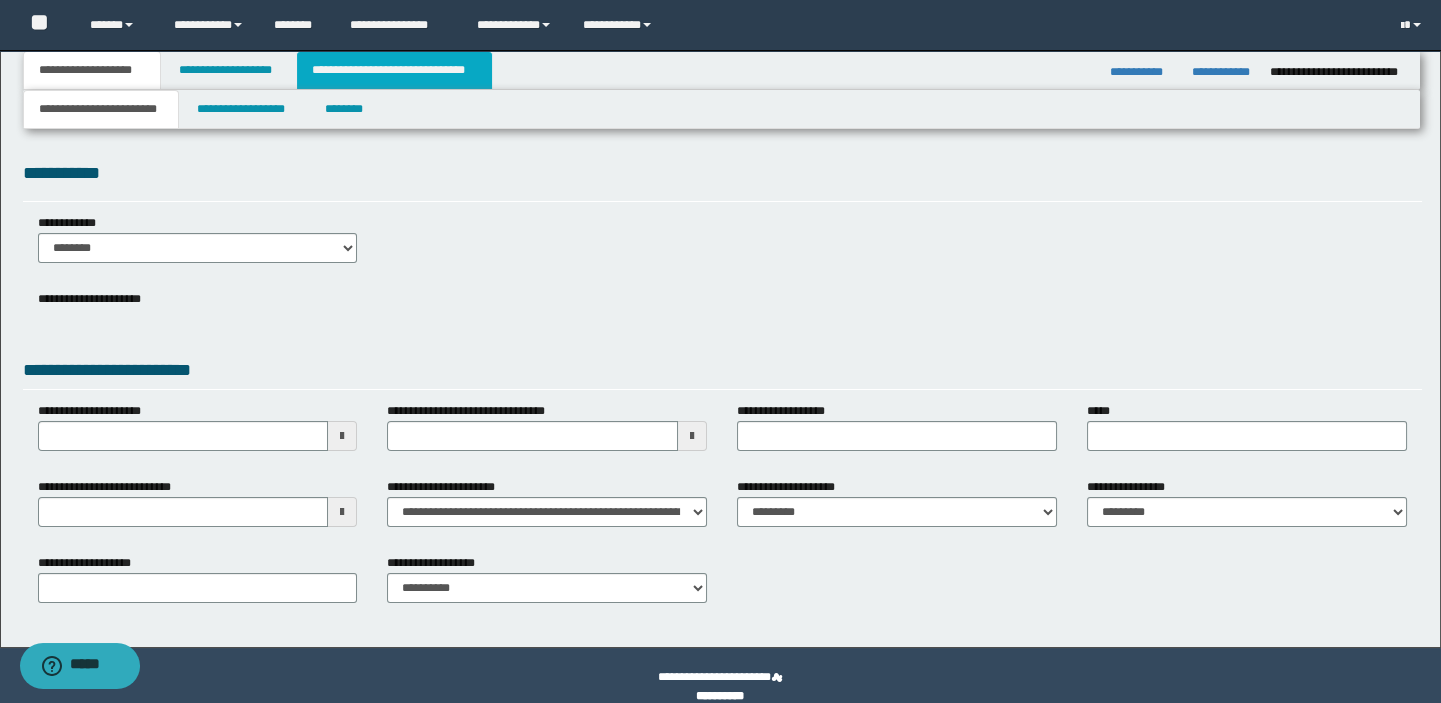 click on "**********" at bounding box center (394, 70) 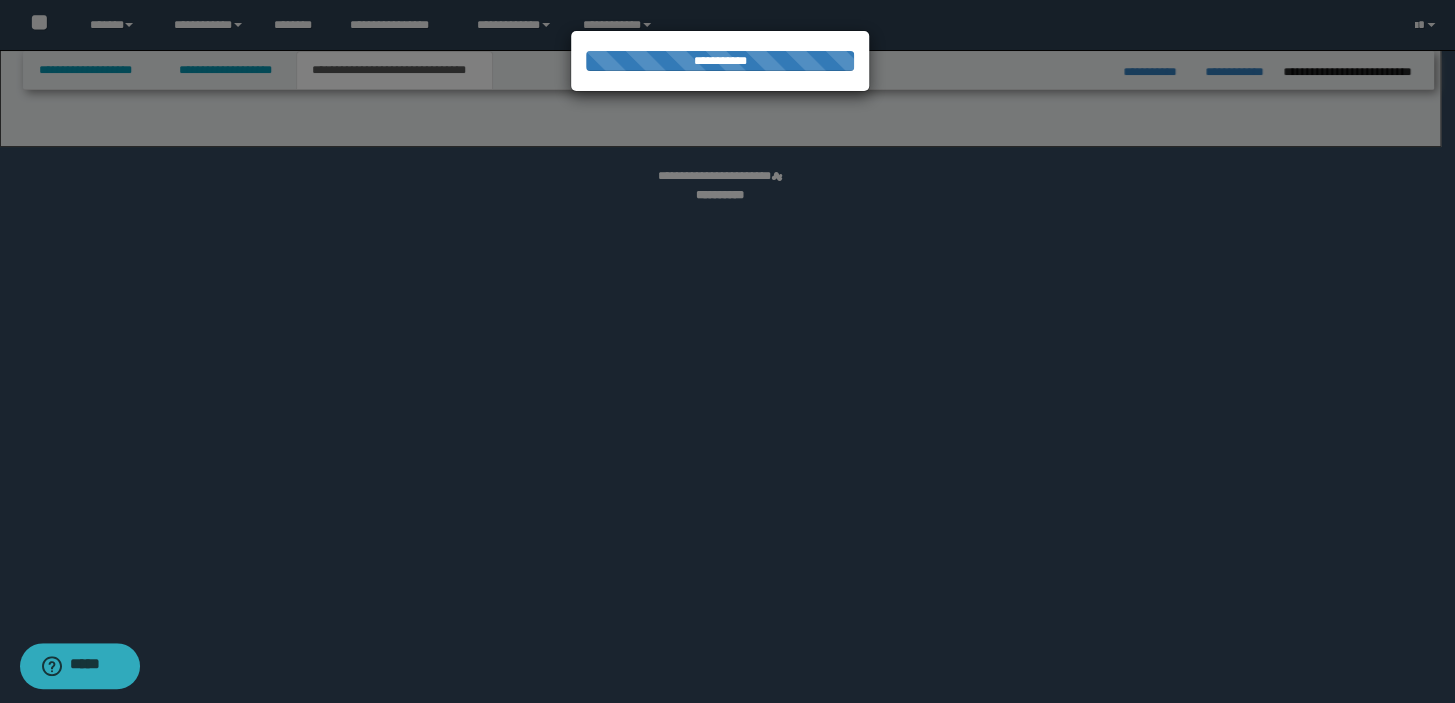 click at bounding box center [727, 351] 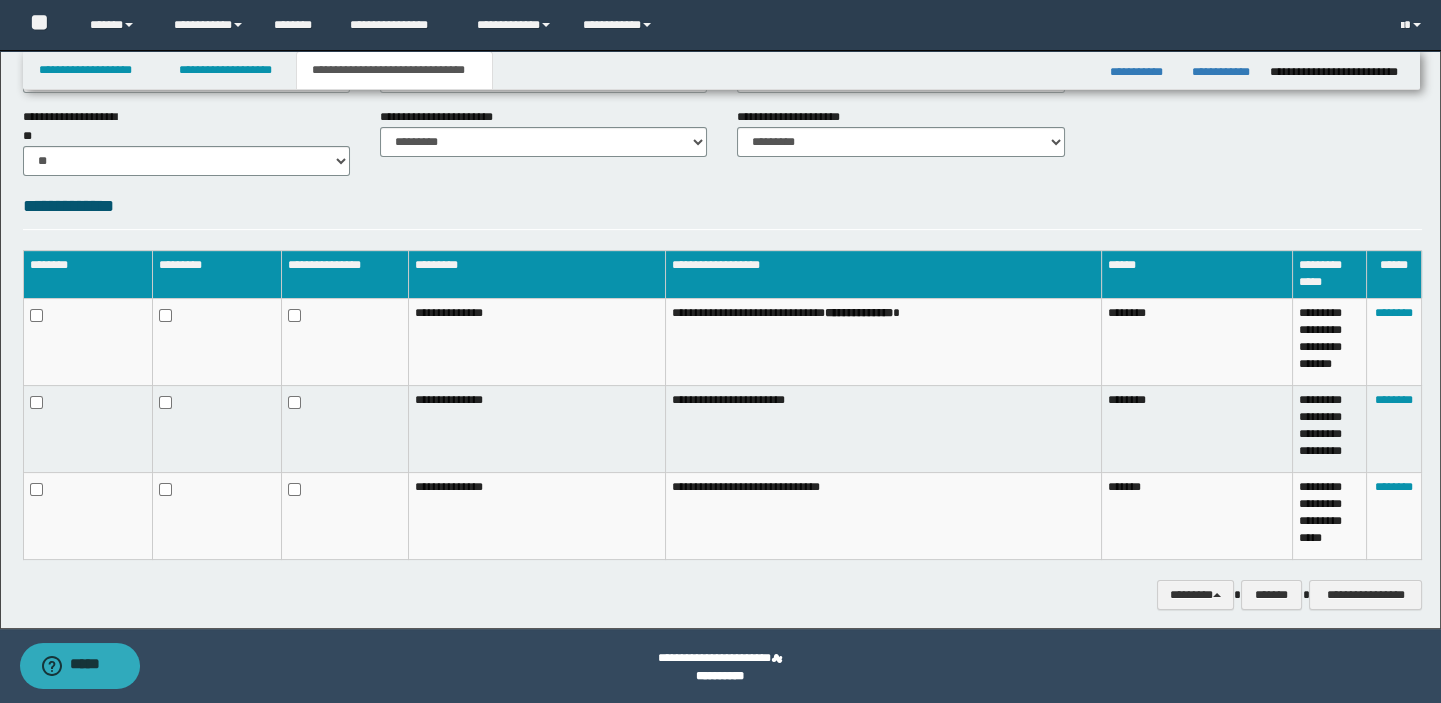 scroll, scrollTop: 1093, scrollLeft: 0, axis: vertical 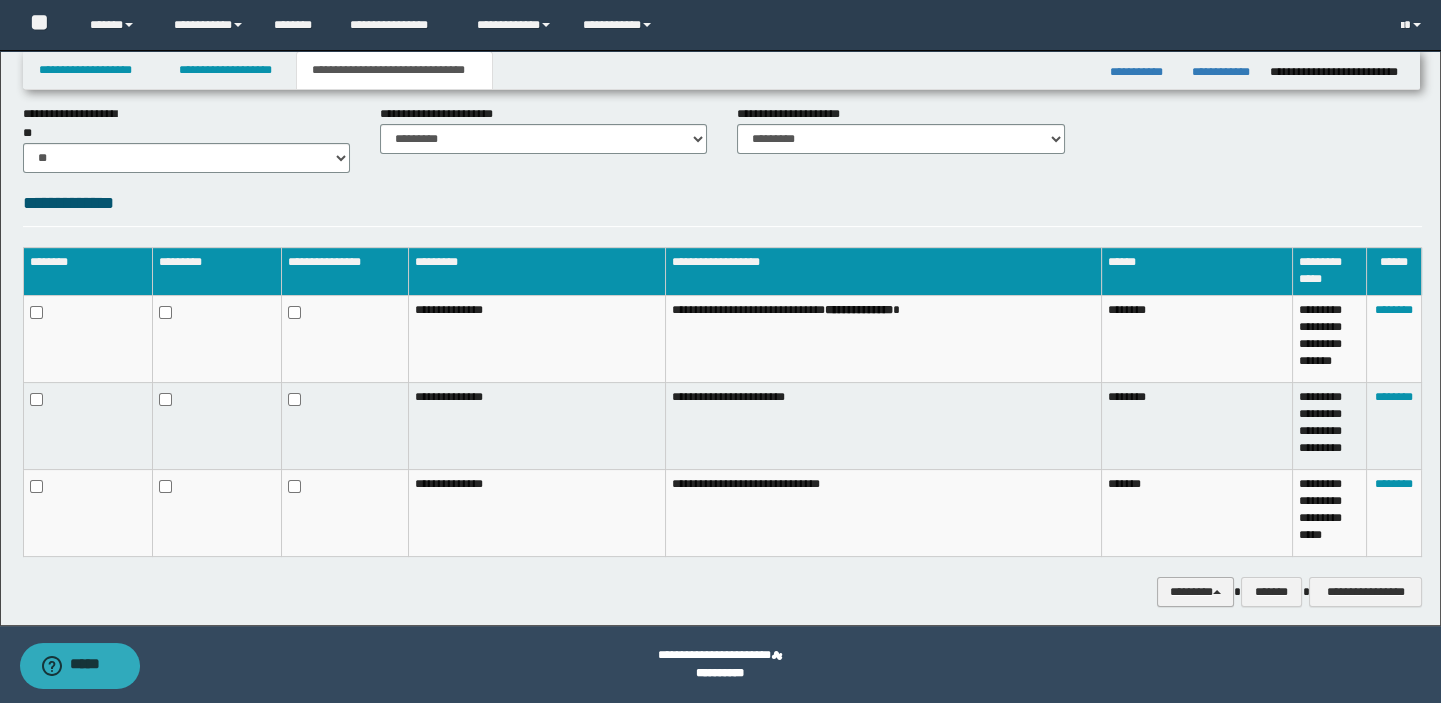 click on "********" at bounding box center [1195, 592] 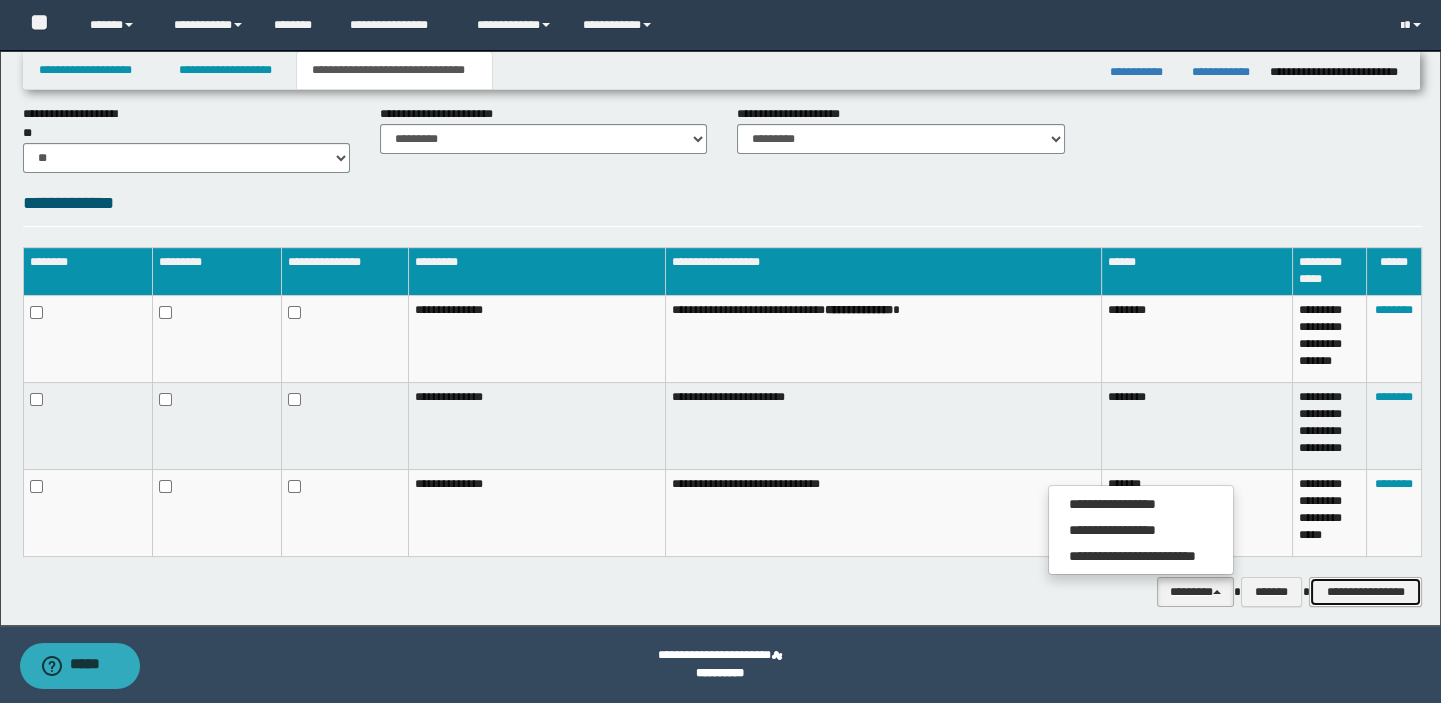 click on "**********" at bounding box center (1365, 592) 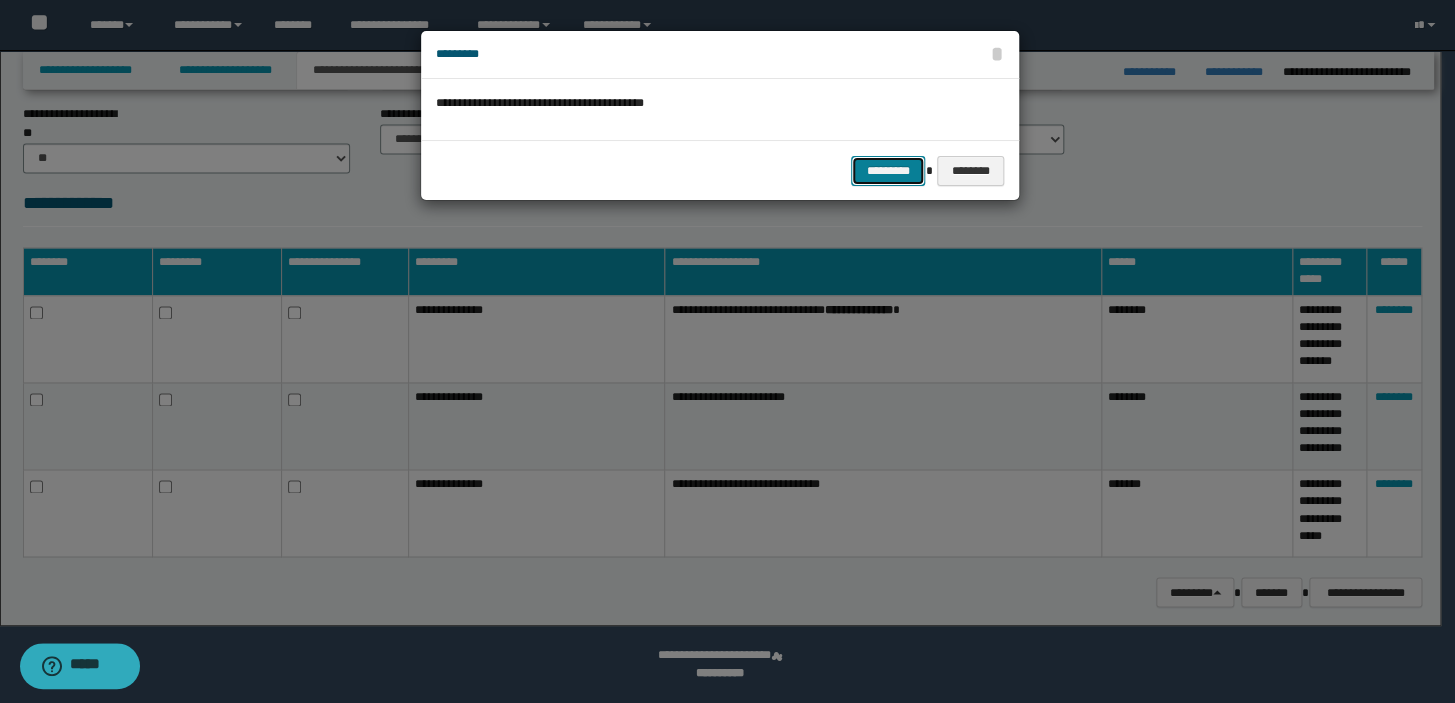 click on "*********" at bounding box center (888, 171) 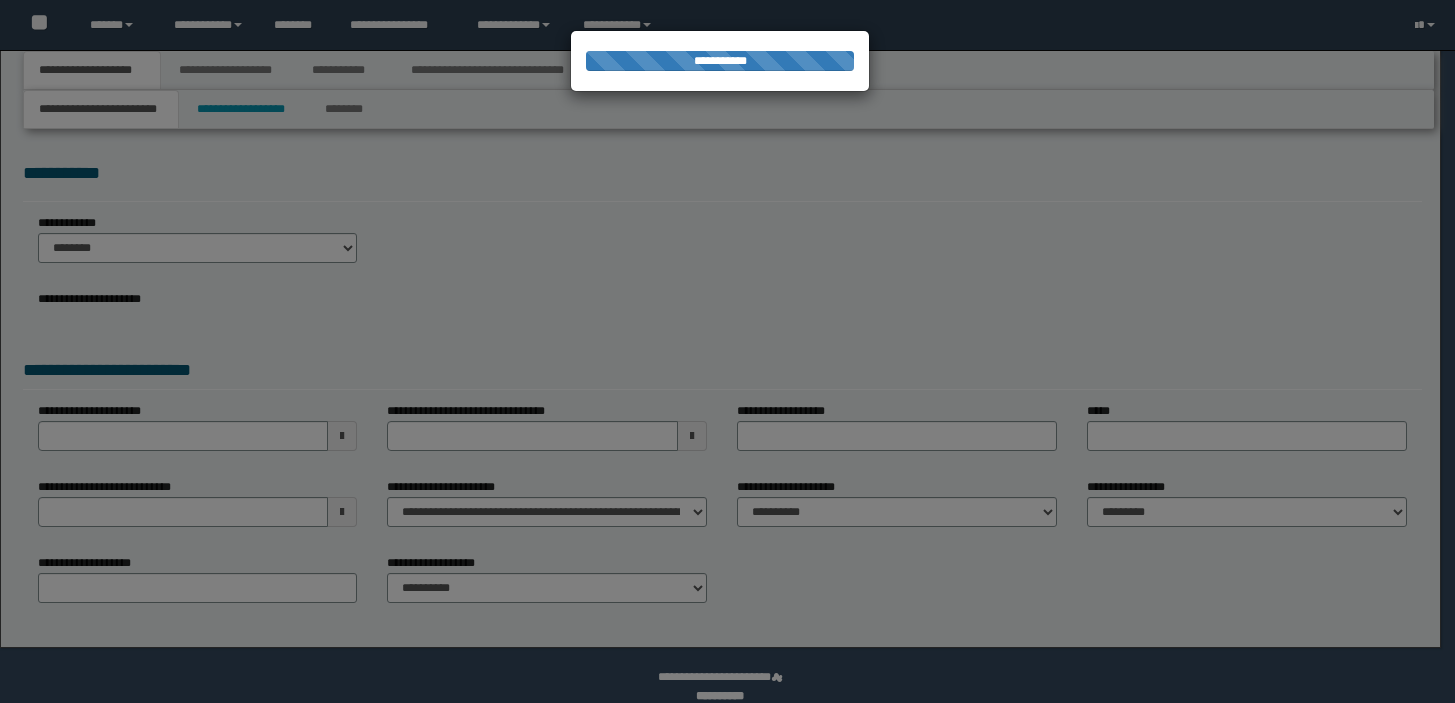 scroll, scrollTop: 0, scrollLeft: 0, axis: both 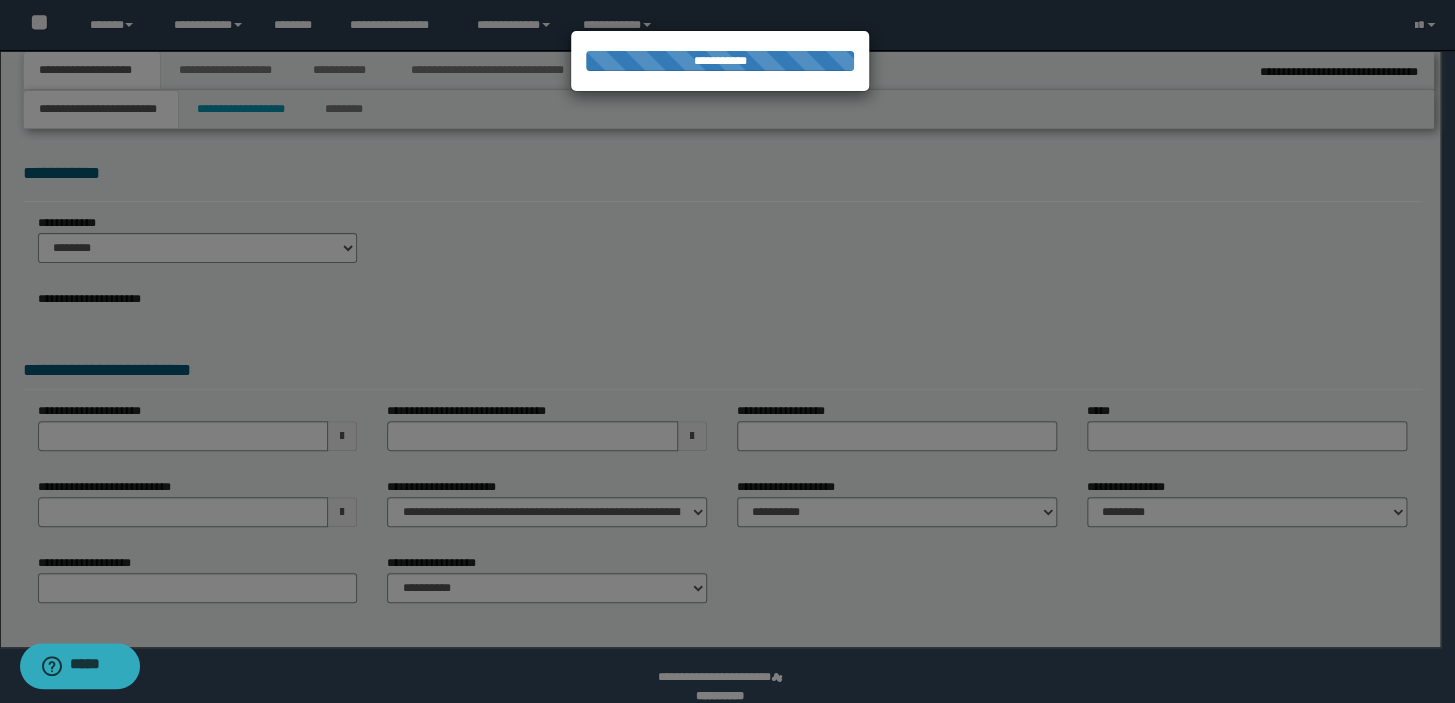 select on "*" 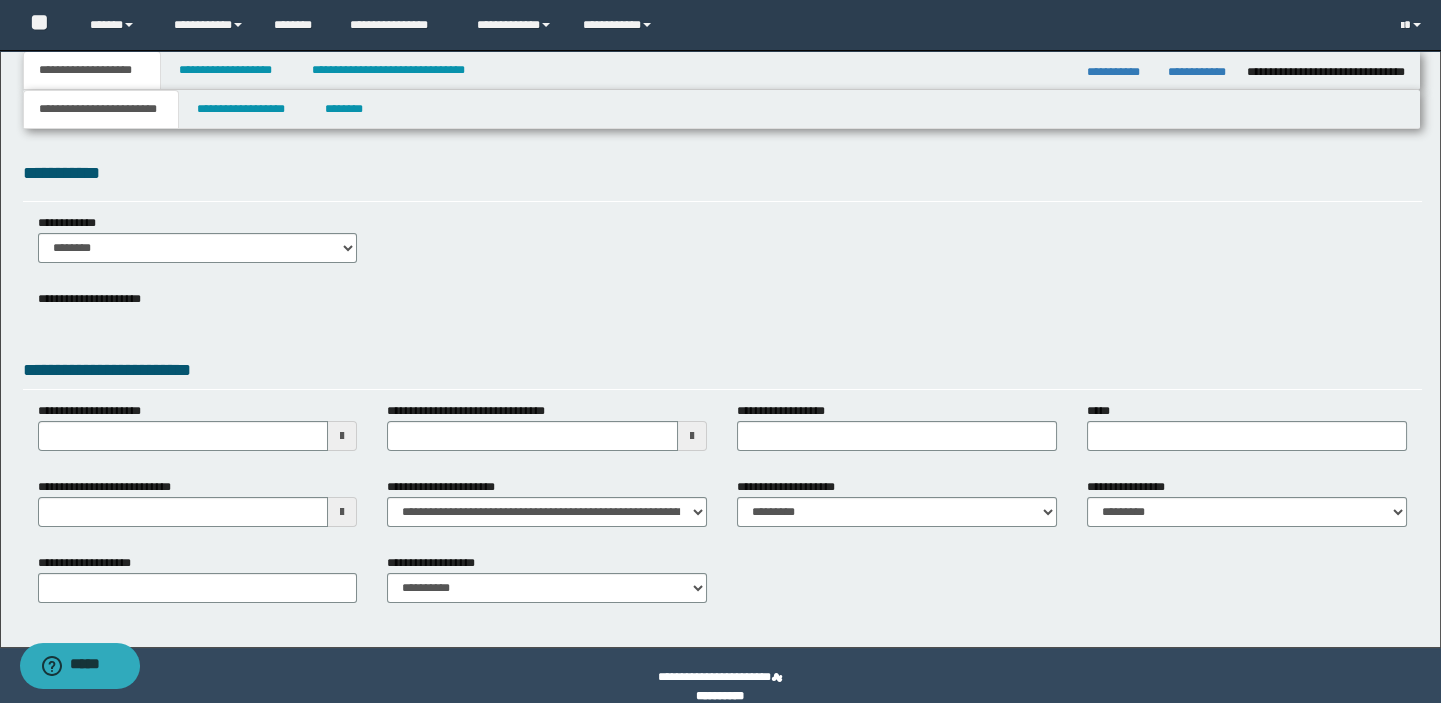 click on "**********" at bounding box center [722, 70] 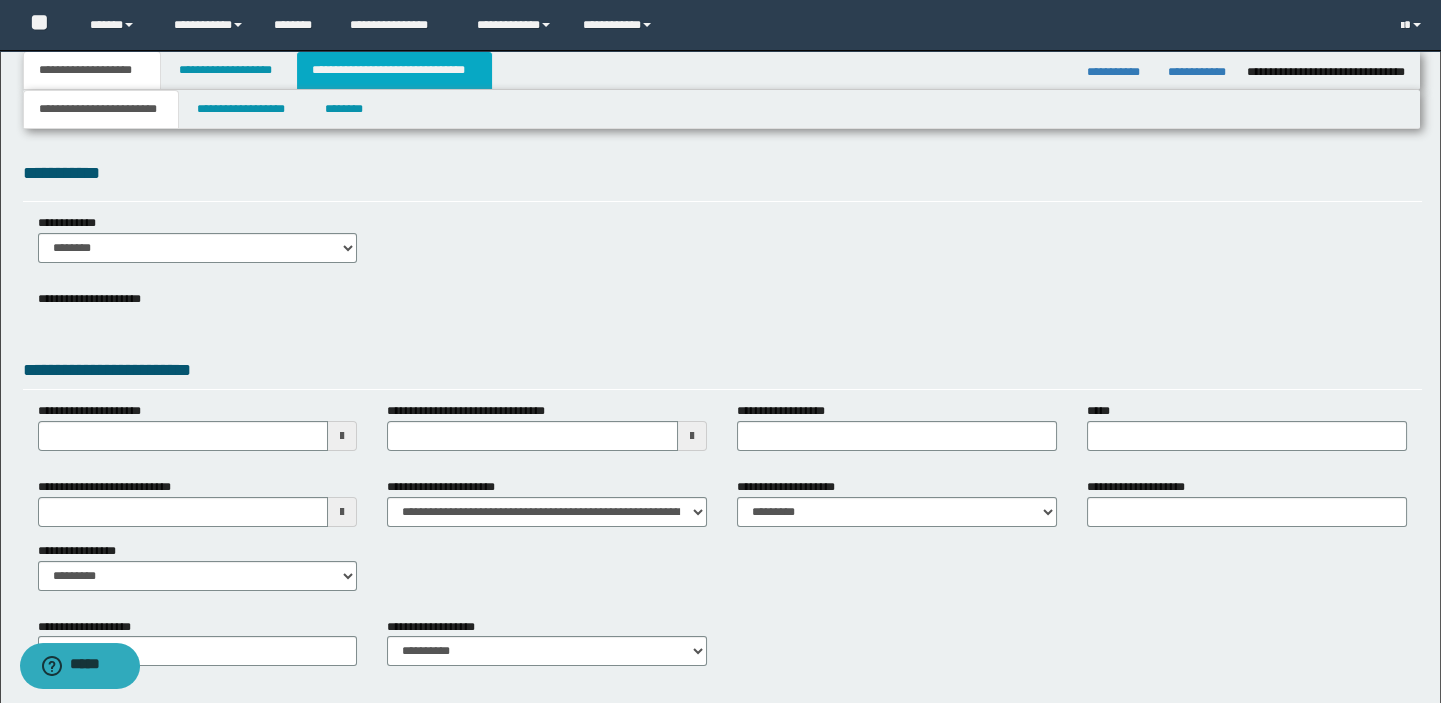 click on "**********" at bounding box center [394, 70] 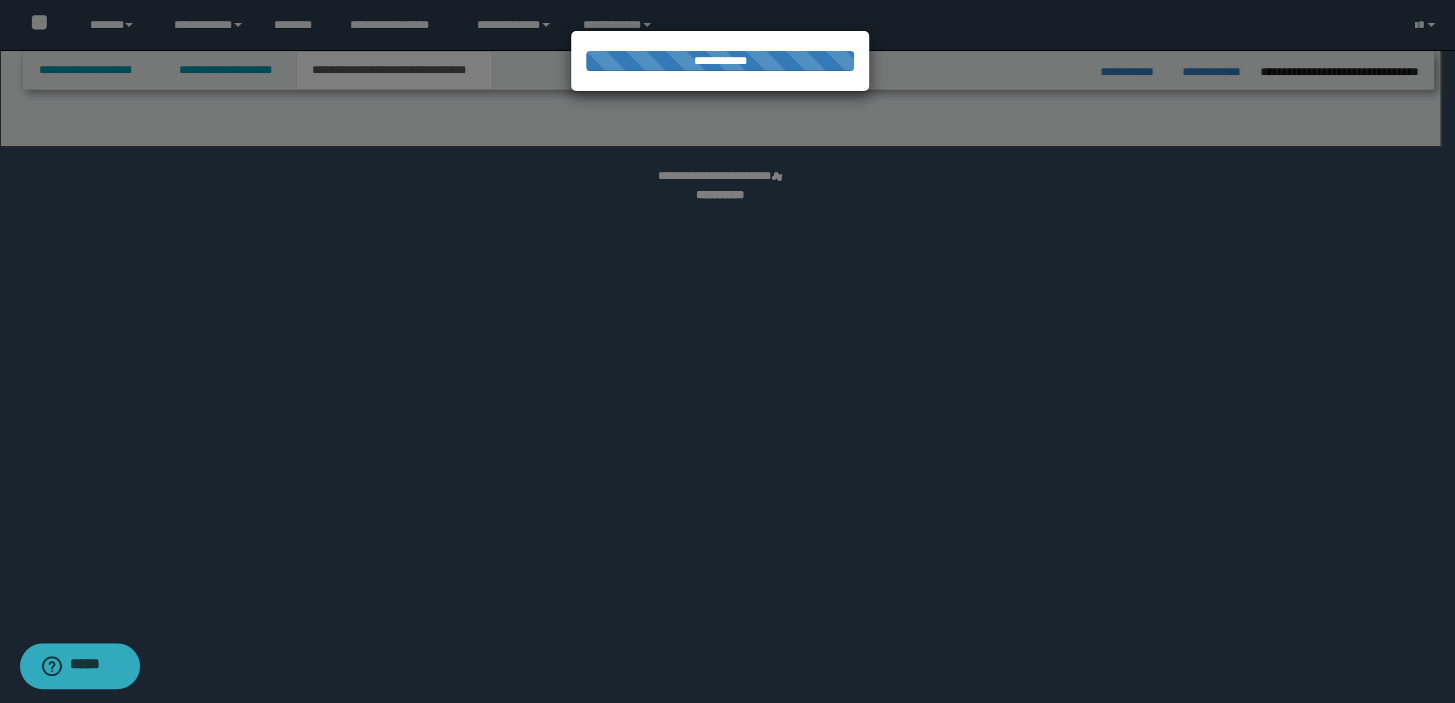 select on "*" 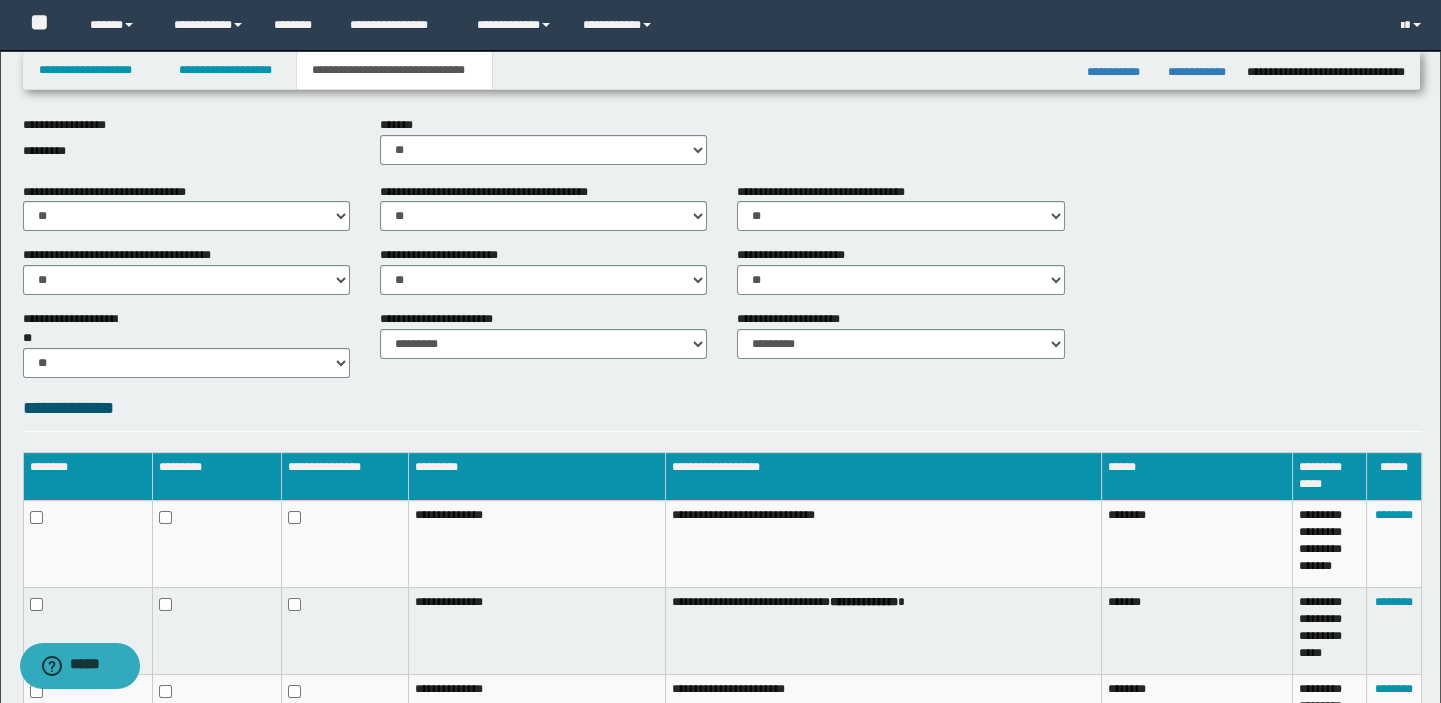 scroll, scrollTop: 1093, scrollLeft: 0, axis: vertical 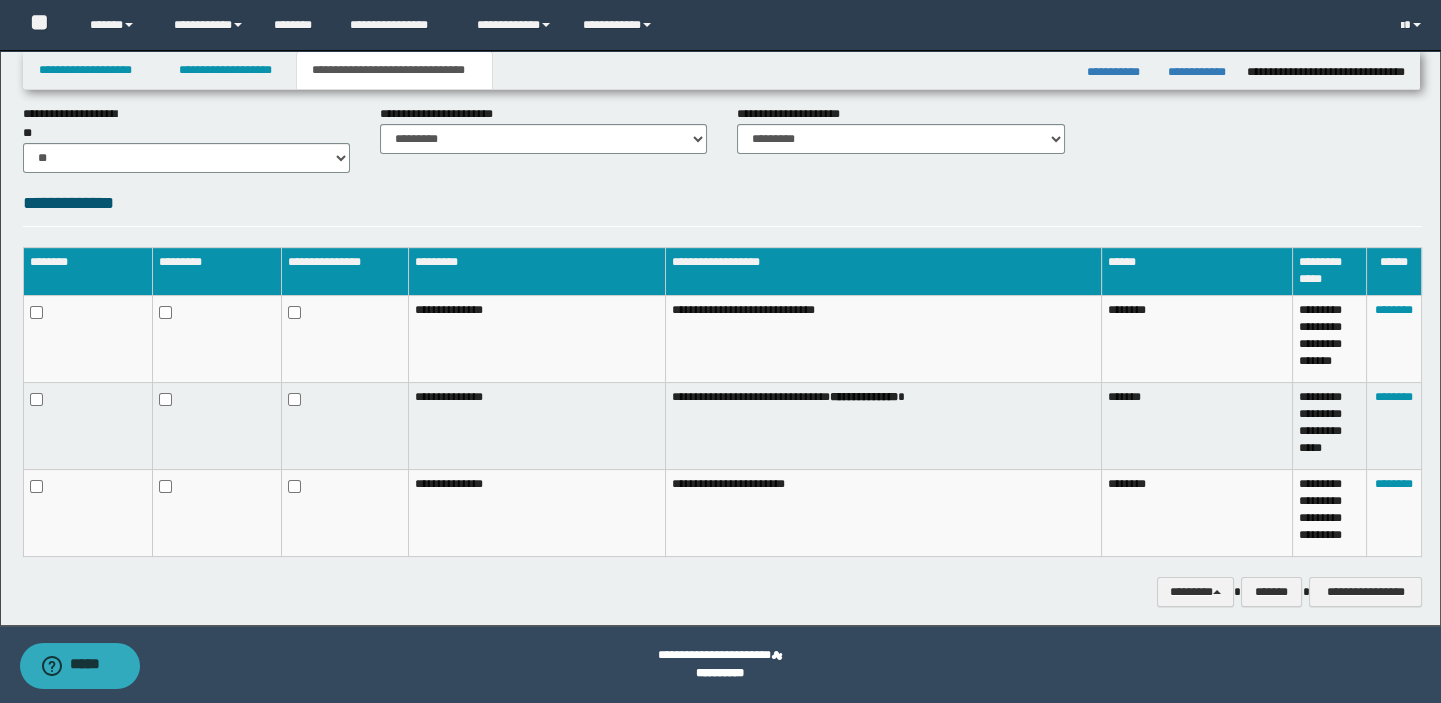 drag, startPoint x: 1360, startPoint y: 565, endPoint x: 1360, endPoint y: 580, distance: 15 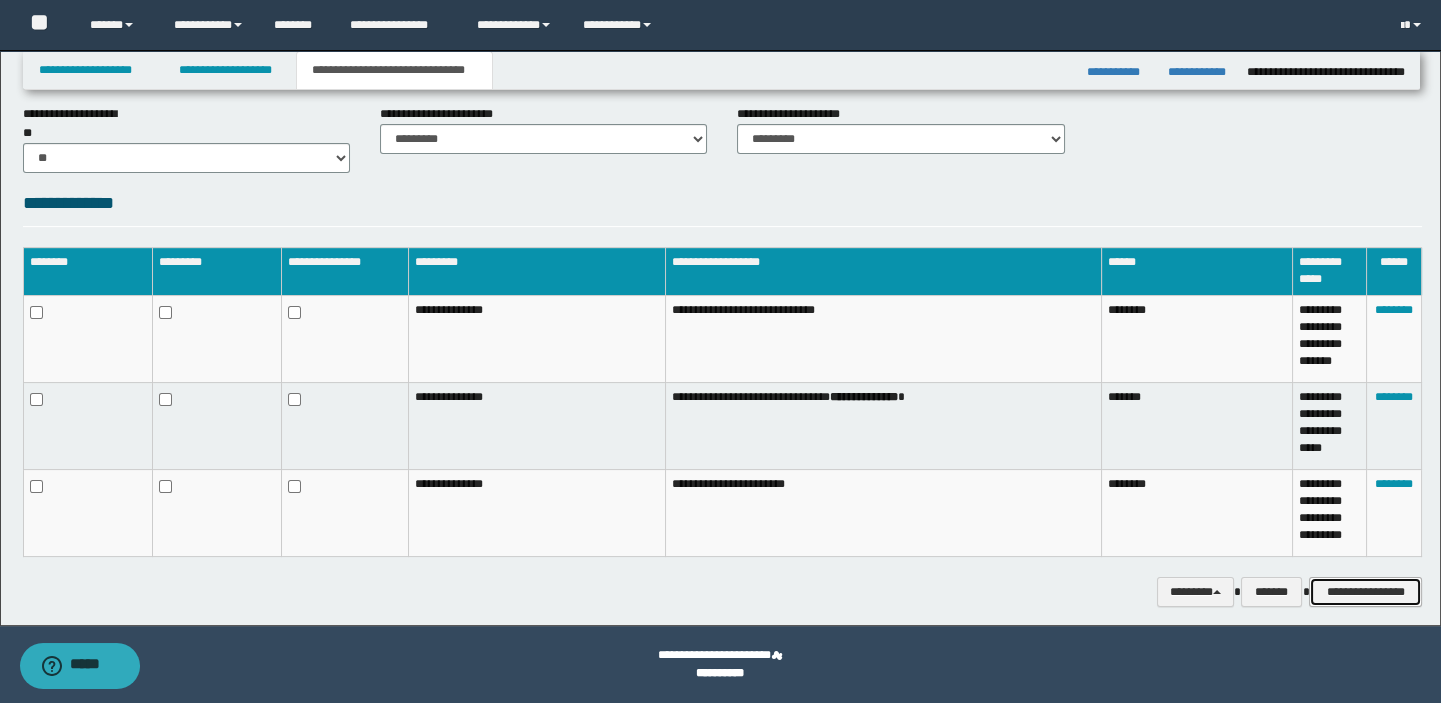 click on "**********" at bounding box center [1365, 592] 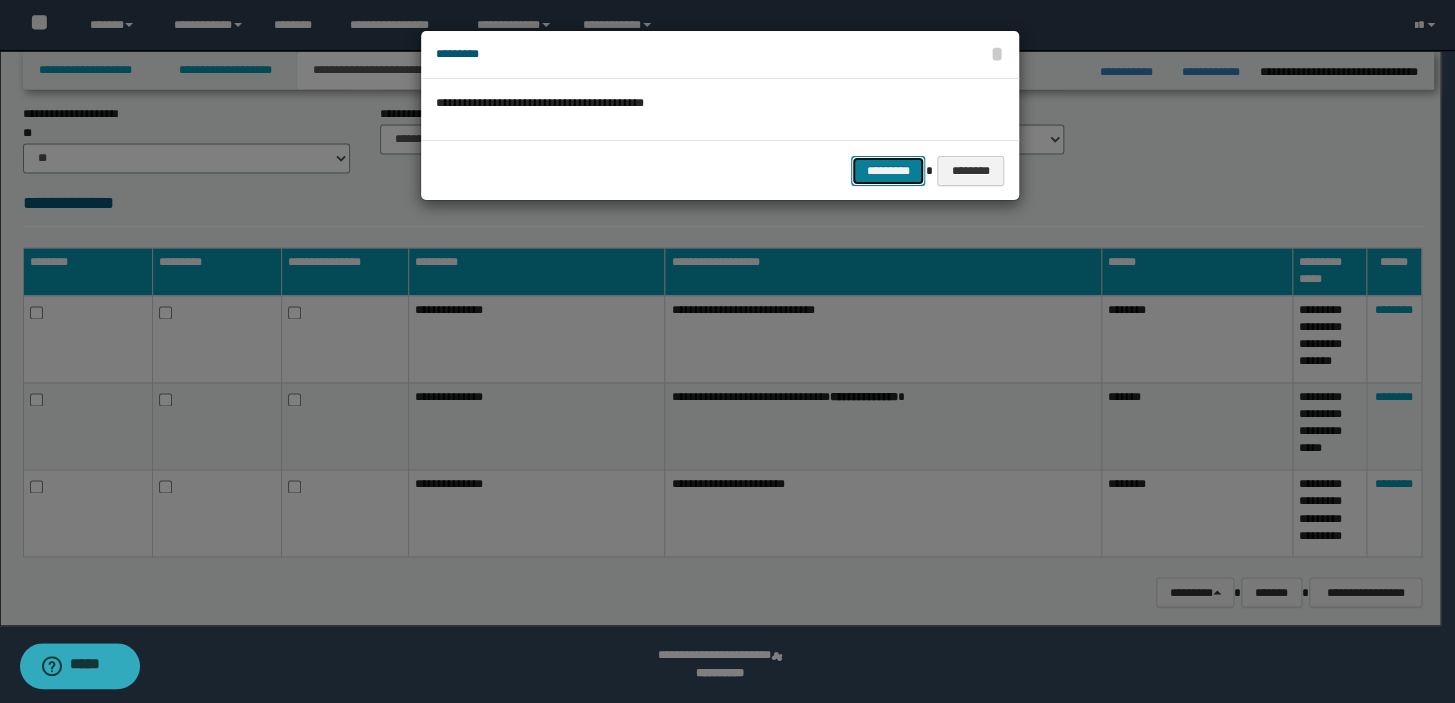 click on "*********" at bounding box center [888, 171] 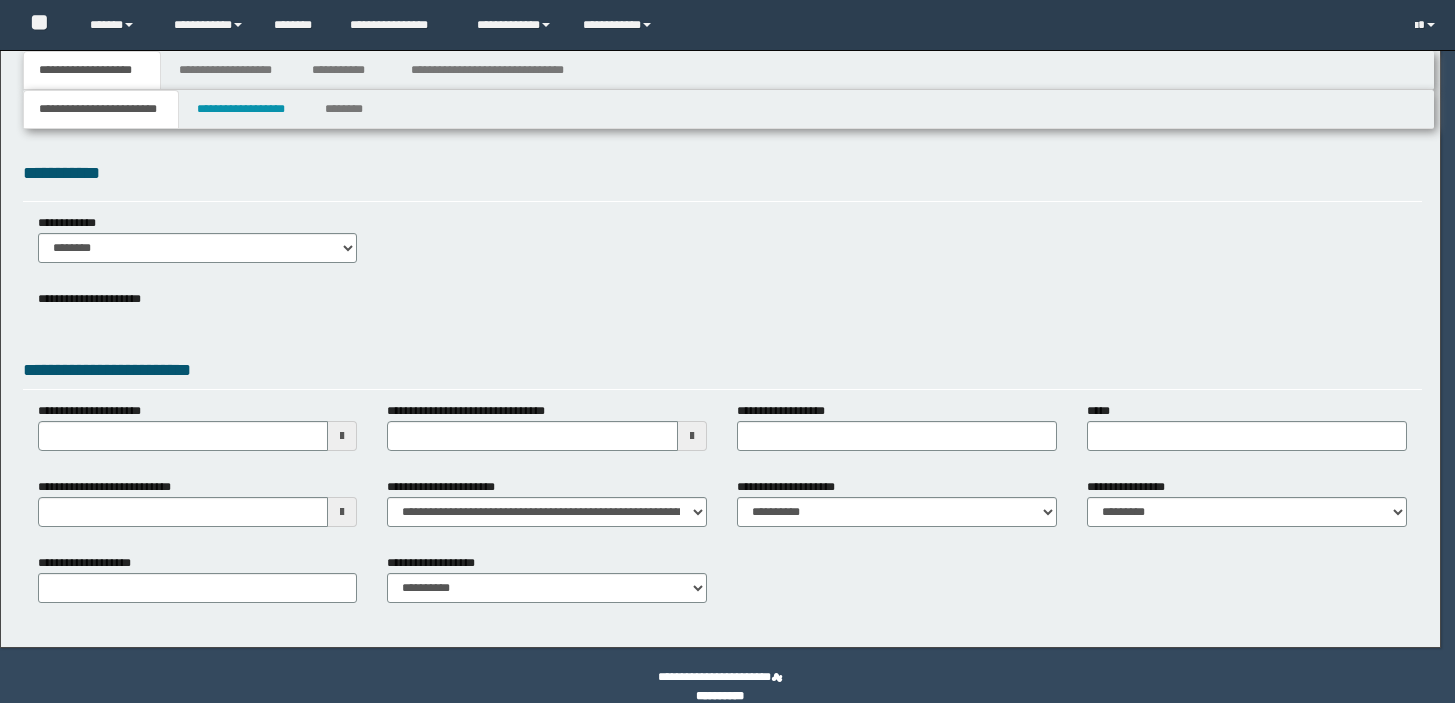 scroll, scrollTop: 0, scrollLeft: 0, axis: both 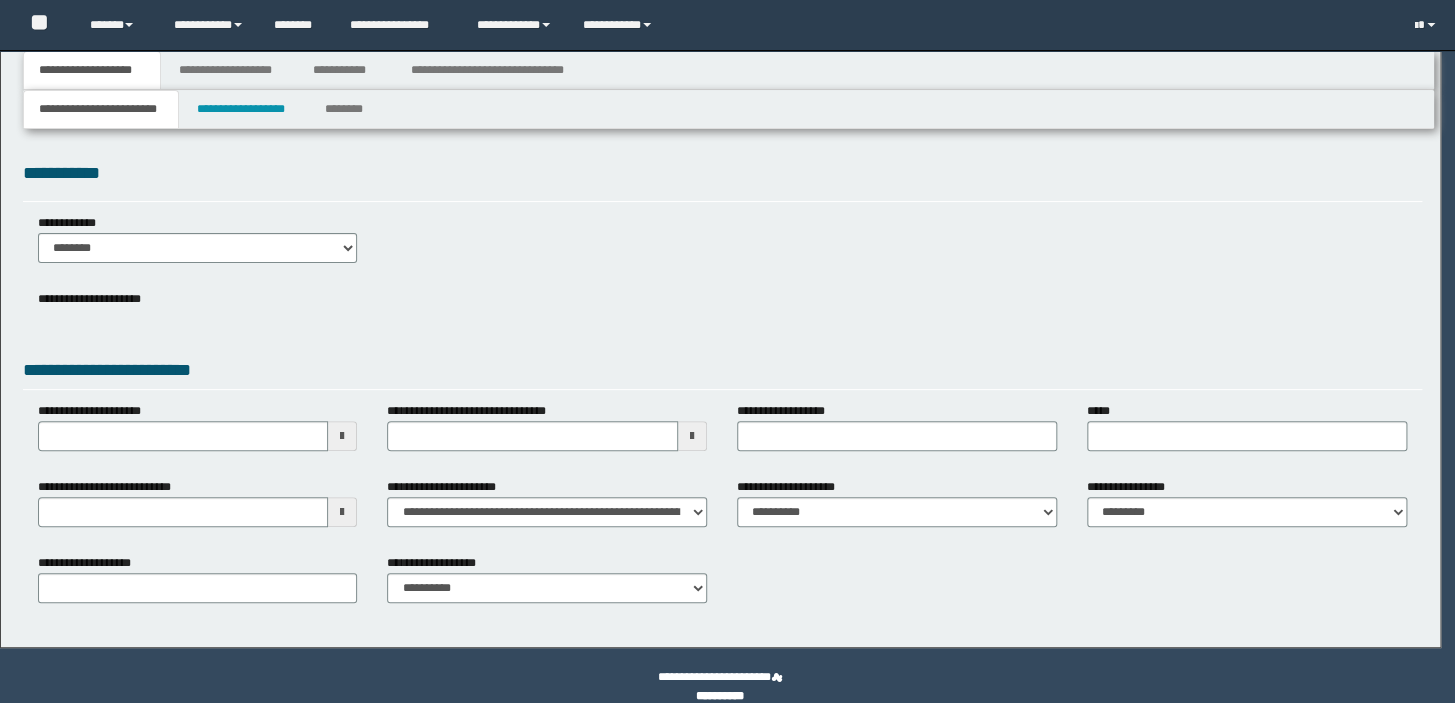 select on "*" 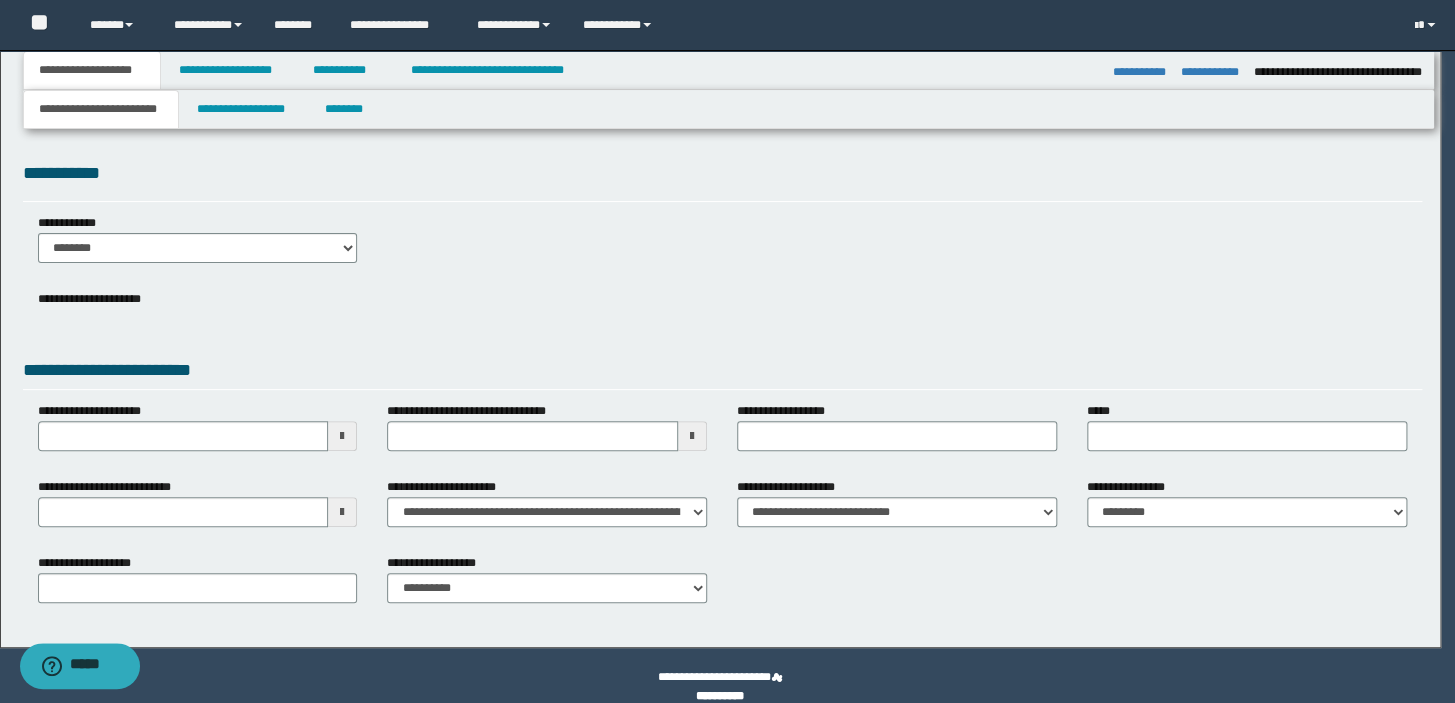 scroll, scrollTop: 0, scrollLeft: 0, axis: both 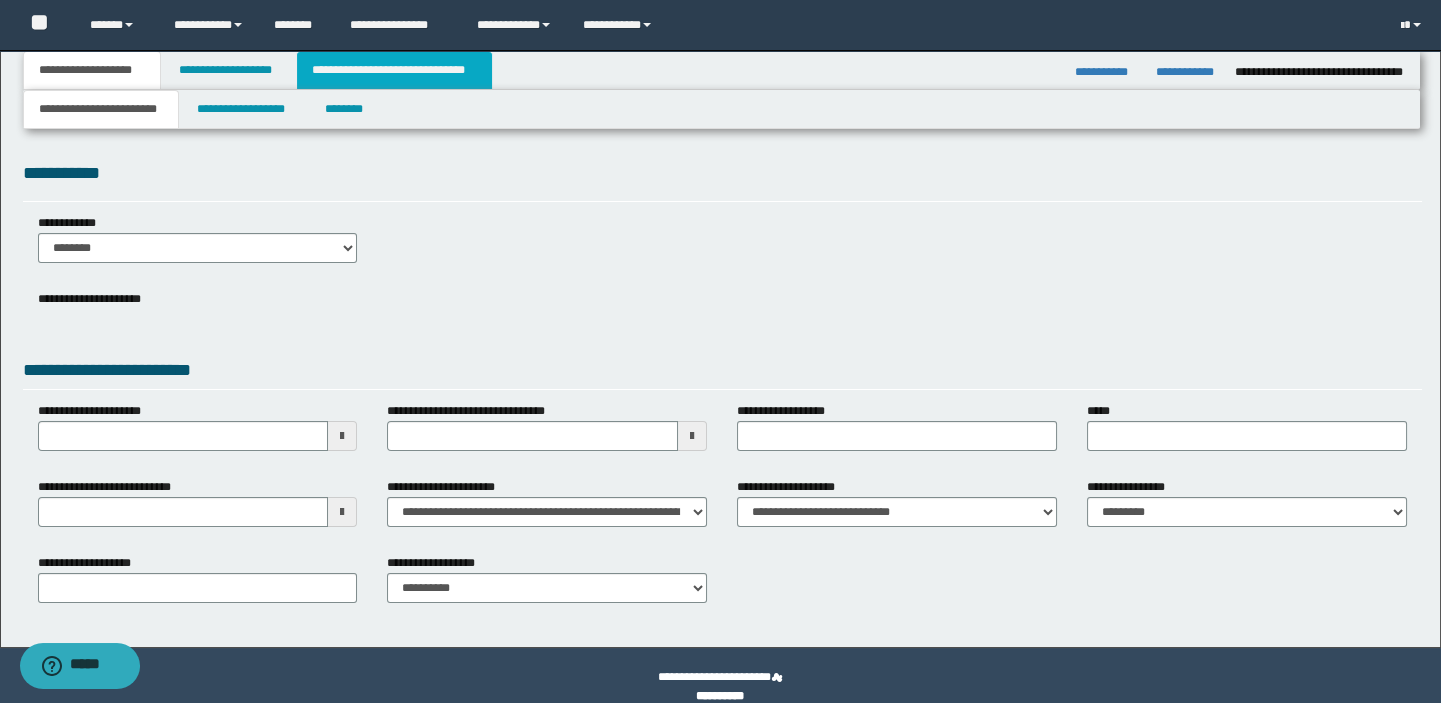click on "**********" at bounding box center [394, 70] 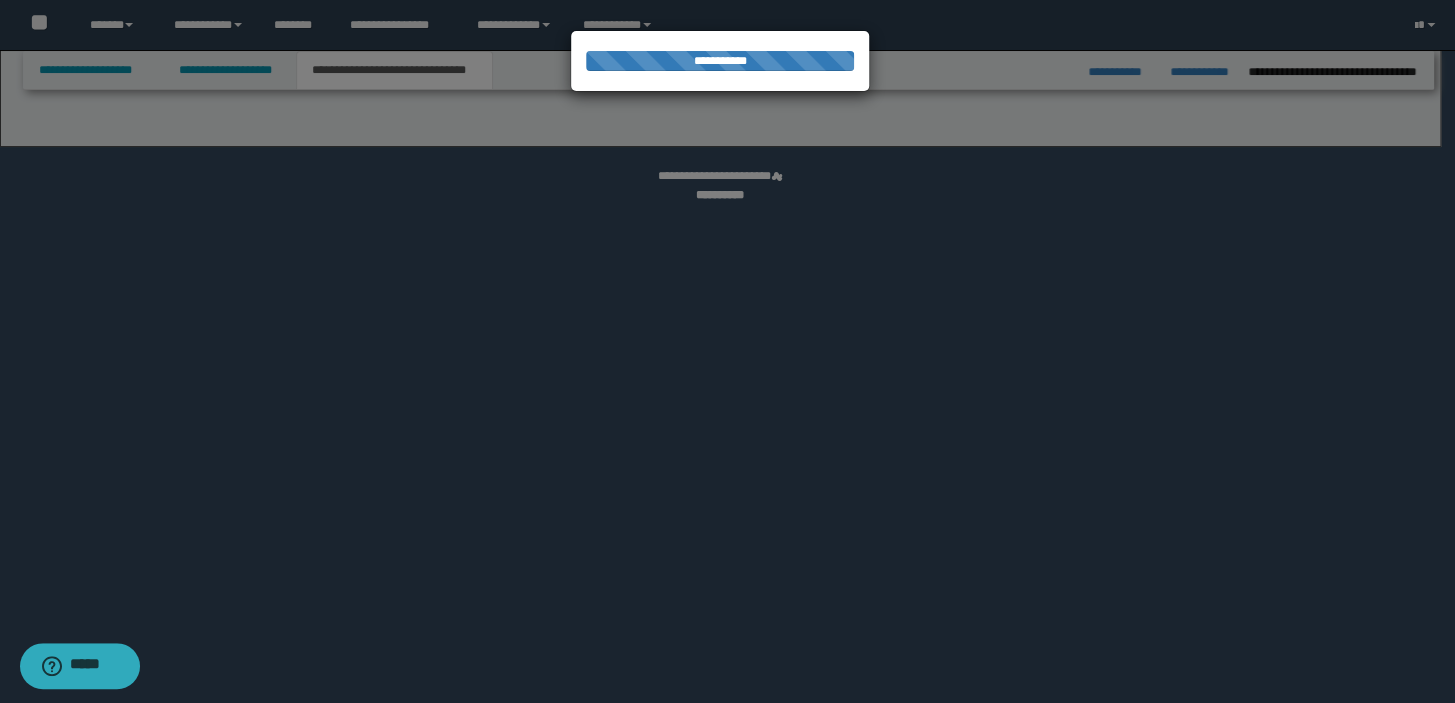 select on "*" 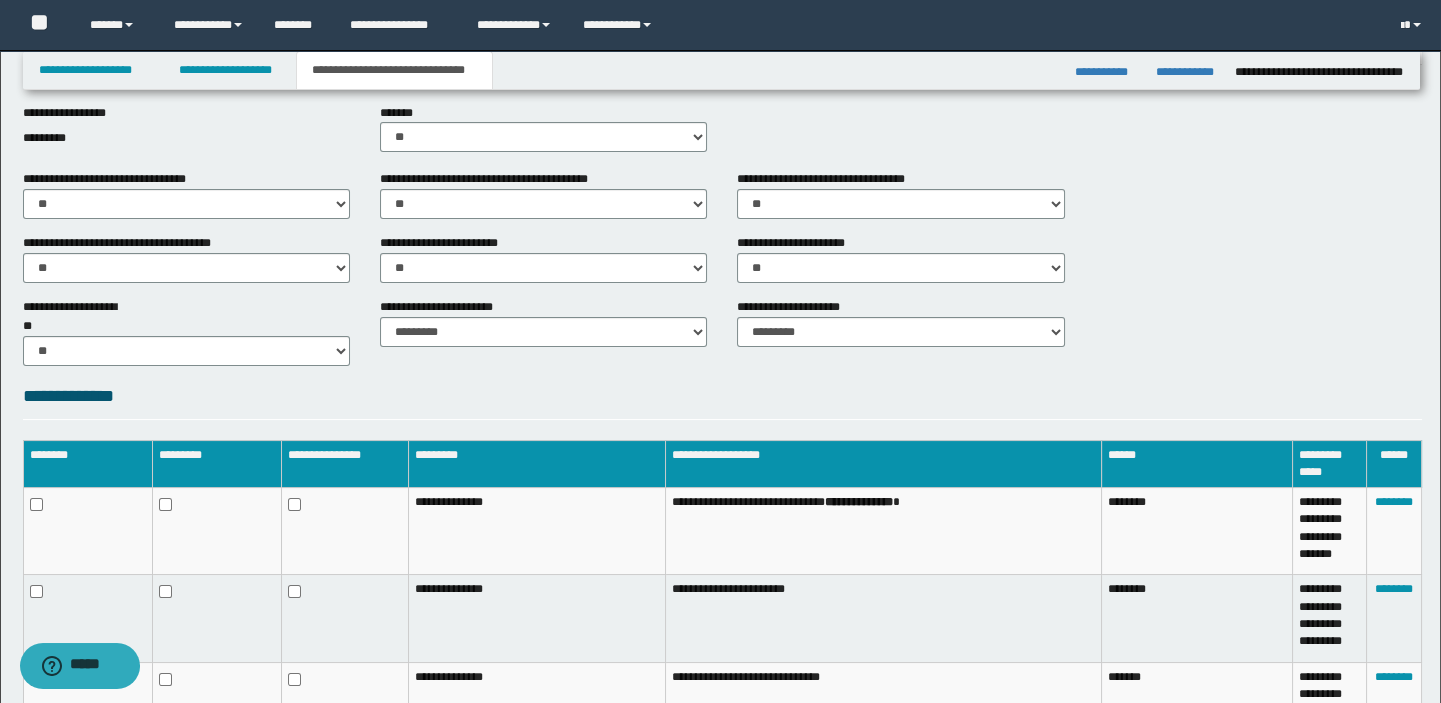 scroll, scrollTop: 883, scrollLeft: 0, axis: vertical 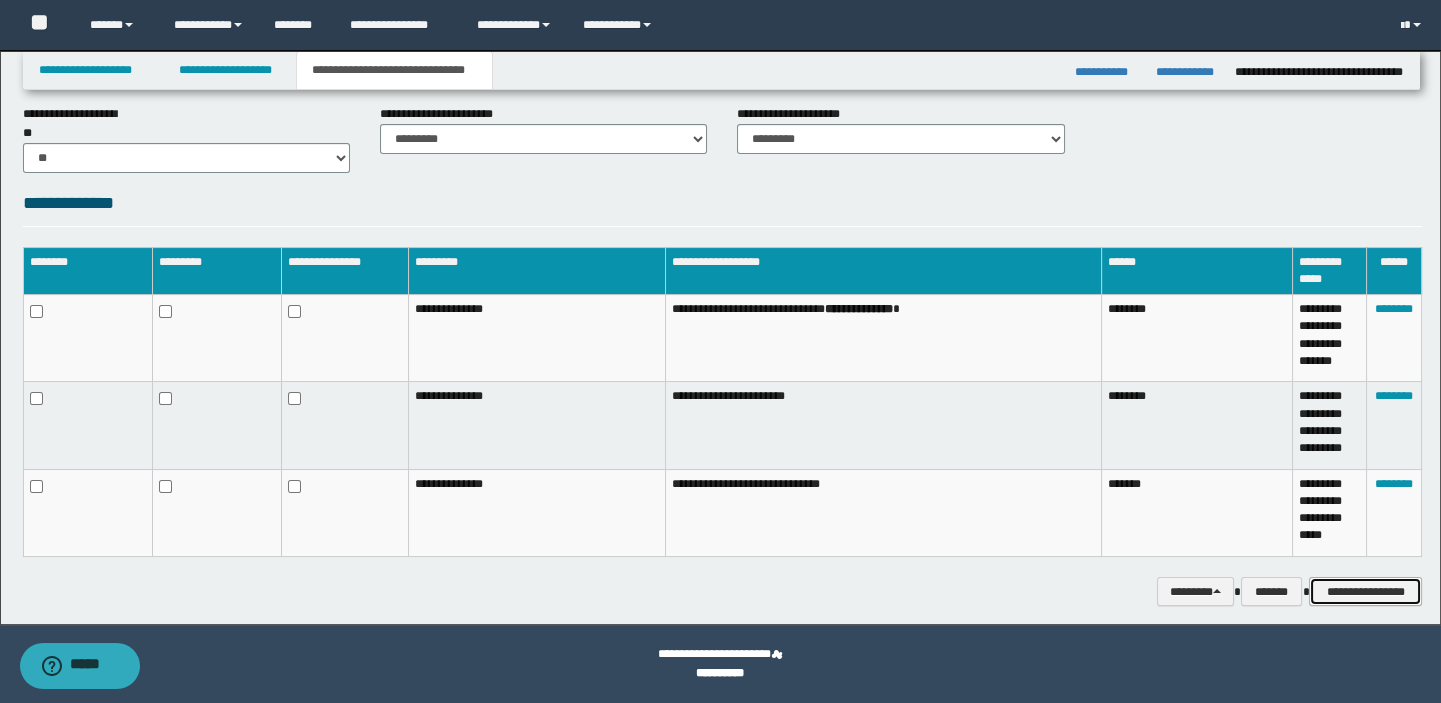 click on "**********" at bounding box center (1365, 592) 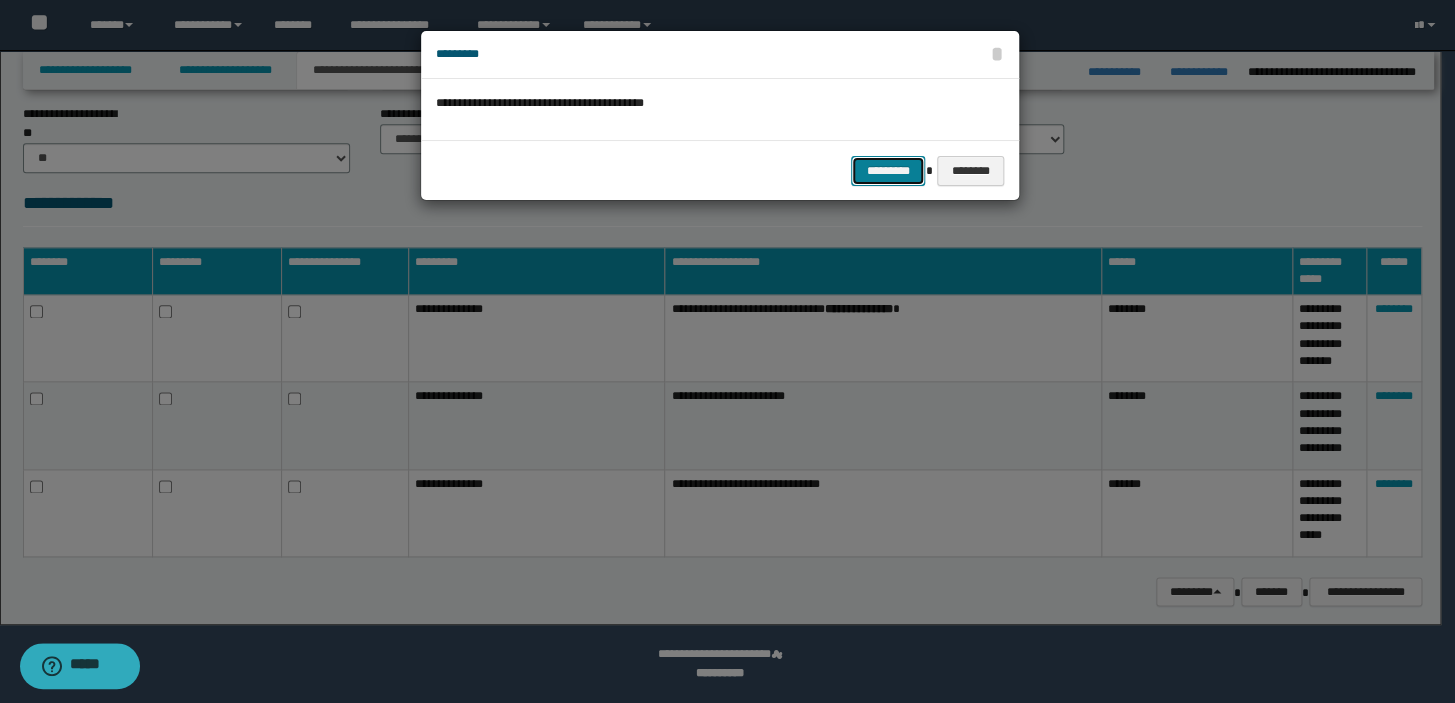 click on "*********" at bounding box center [888, 171] 